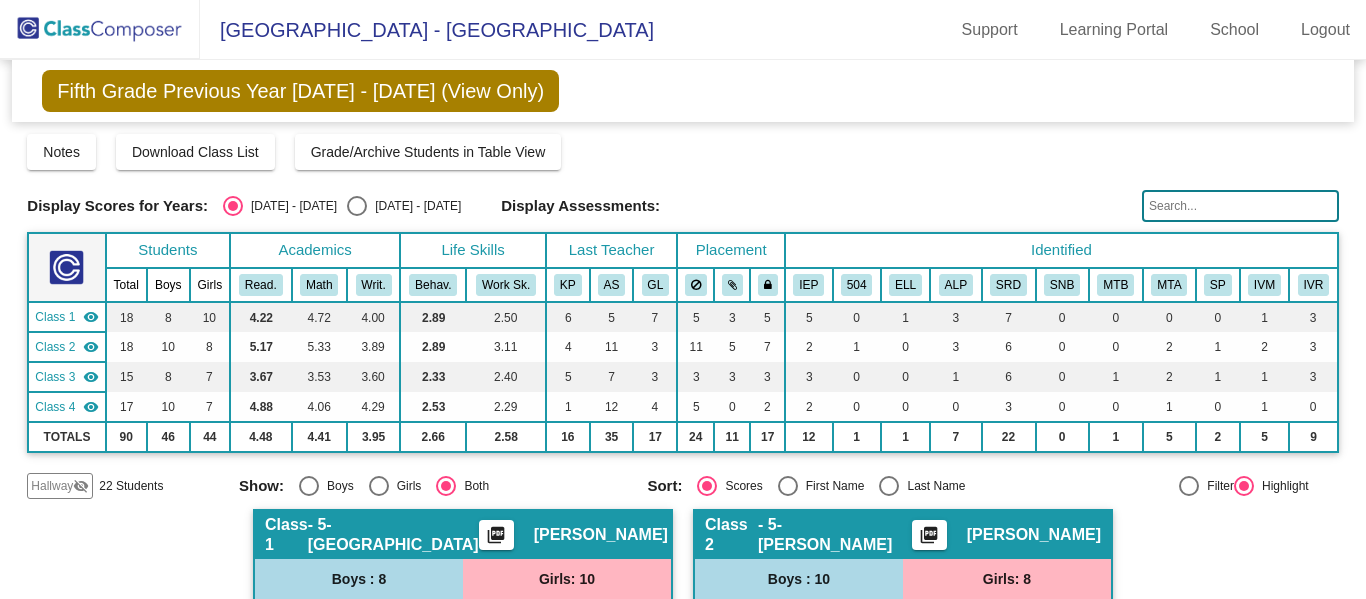 scroll, scrollTop: 0, scrollLeft: 0, axis: both 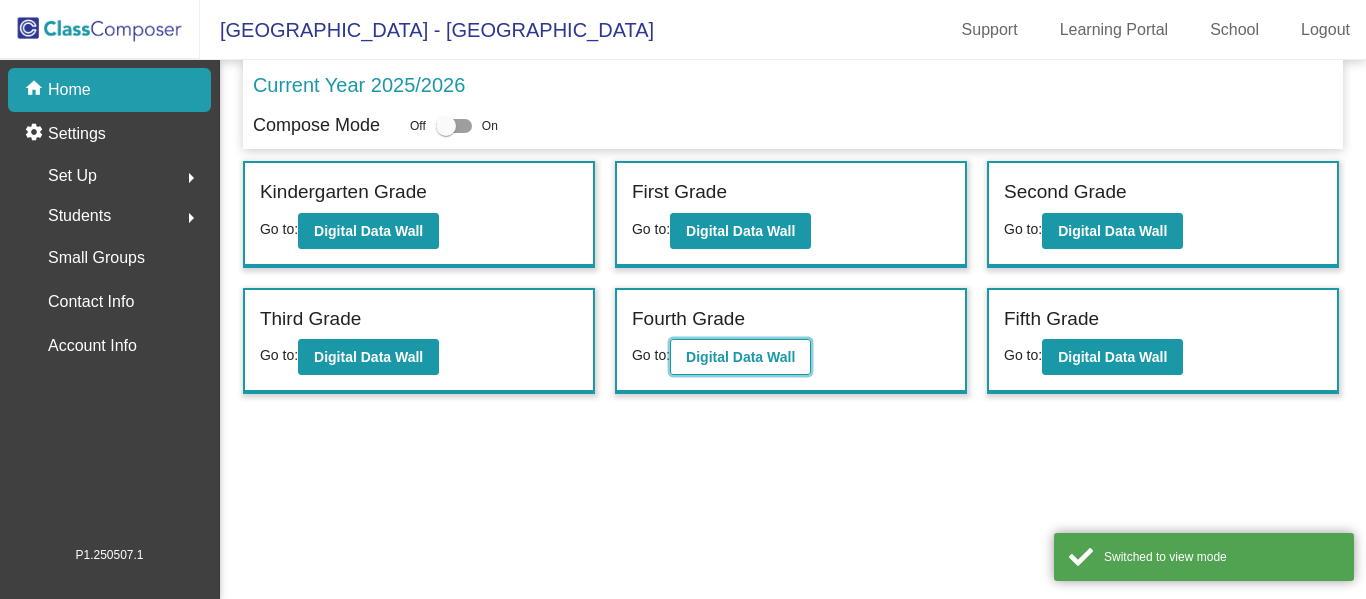 click on "Digital Data Wall" 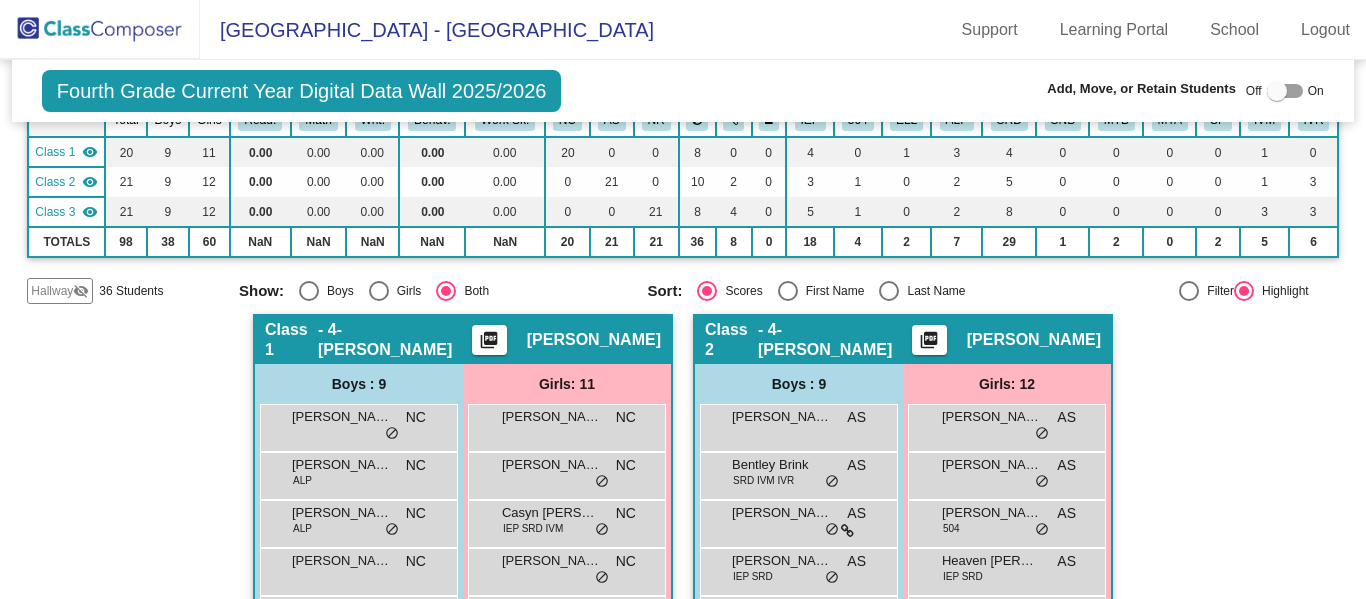 scroll, scrollTop: 0, scrollLeft: 0, axis: both 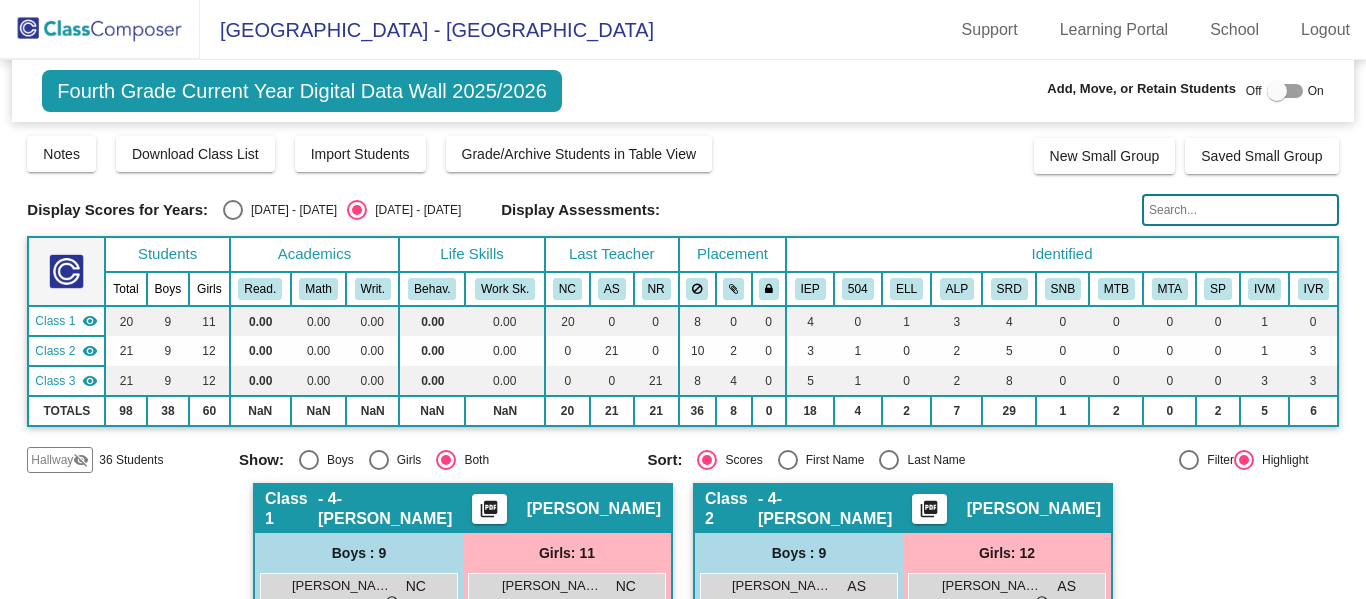 click at bounding box center [233, 210] 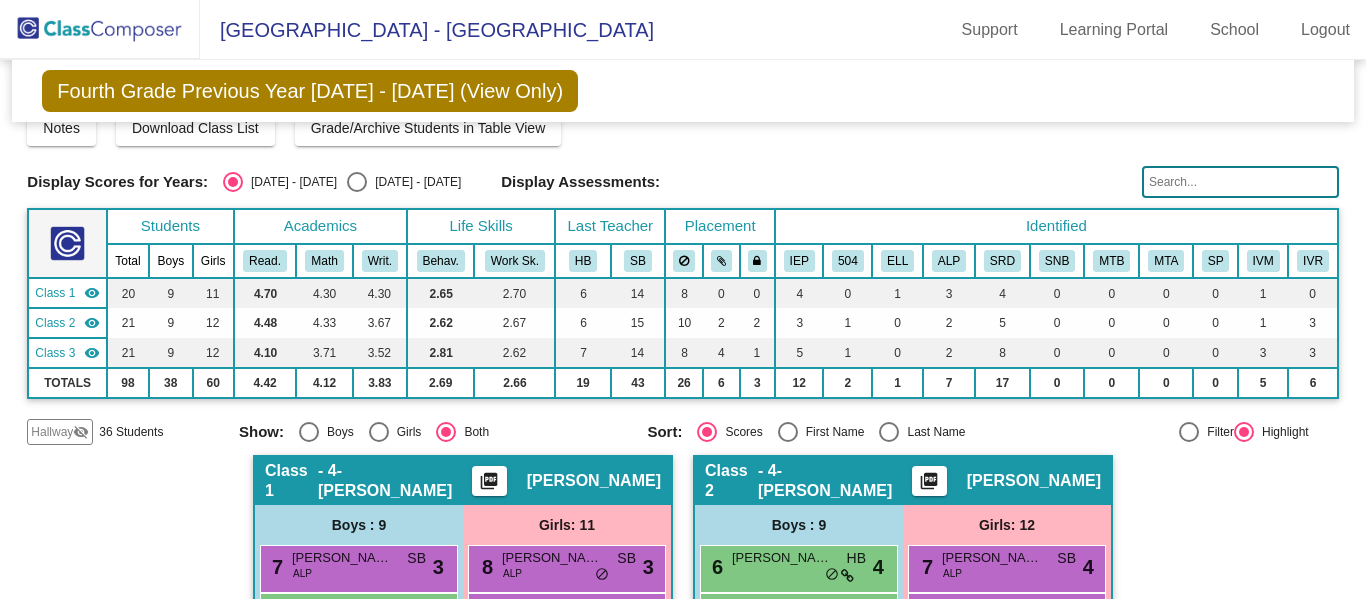 scroll, scrollTop: 0, scrollLeft: 0, axis: both 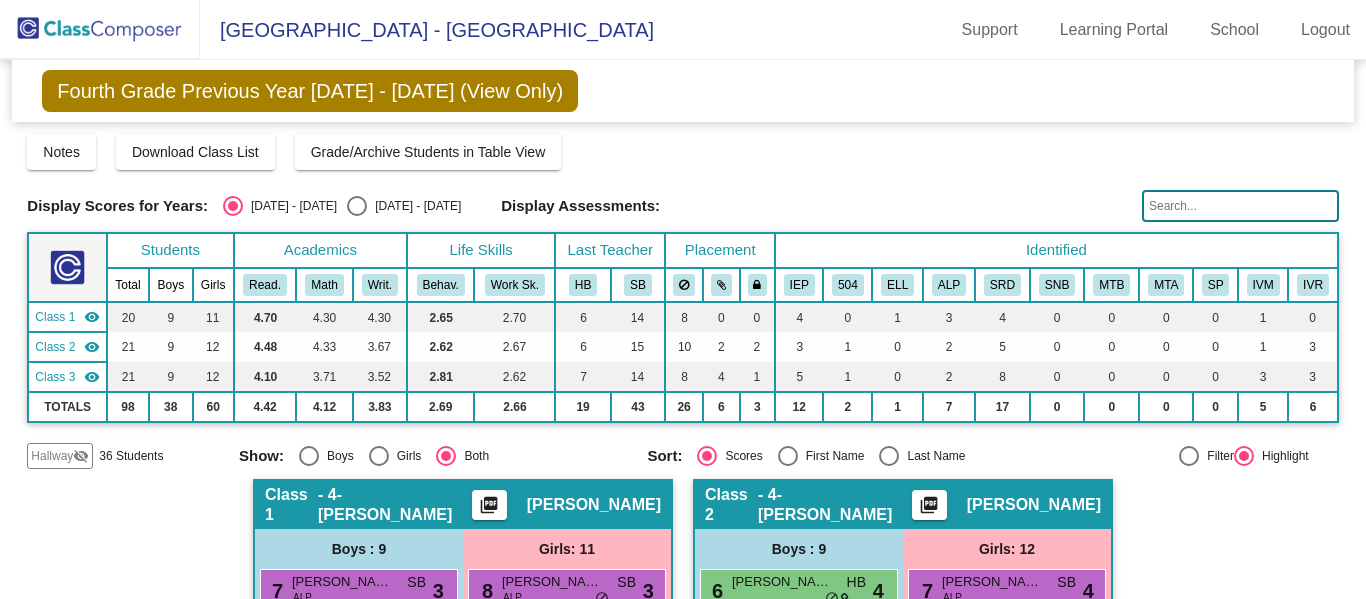 click at bounding box center [357, 206] 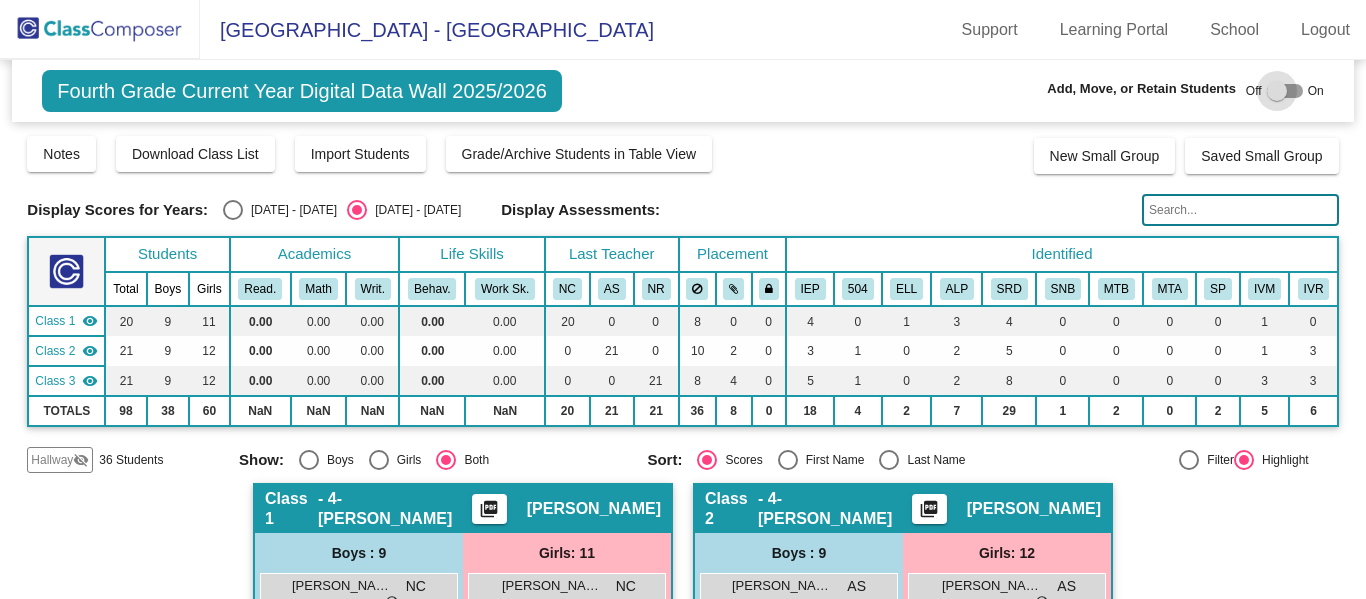 click at bounding box center [1285, 91] 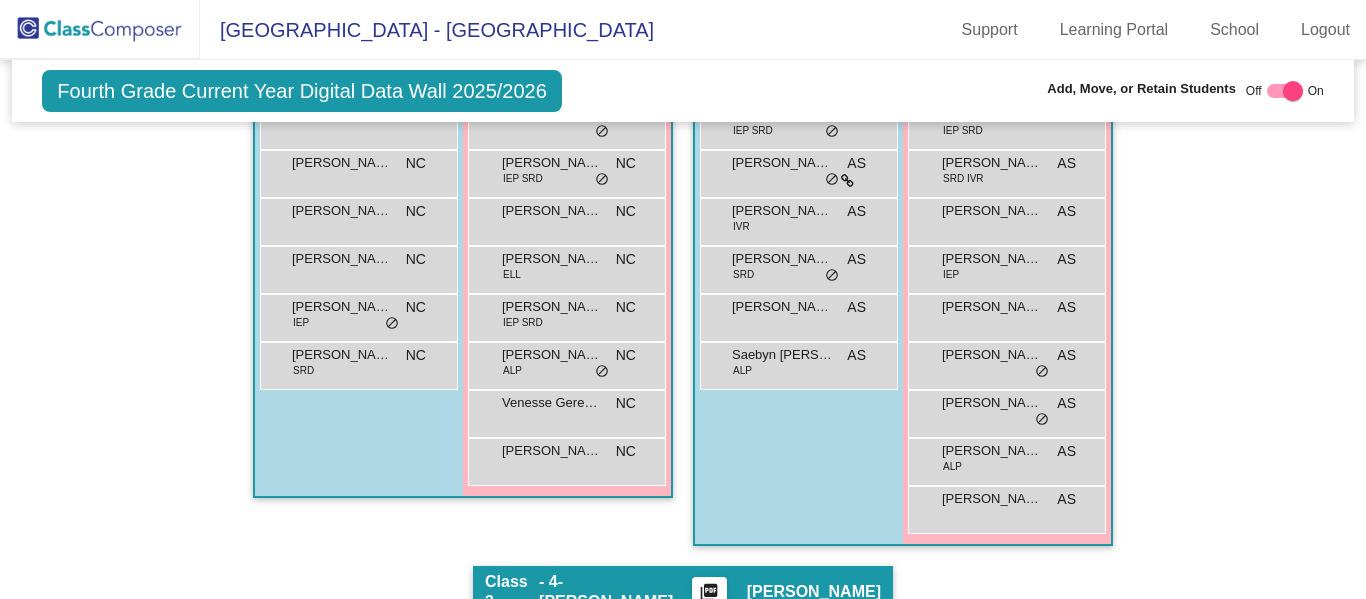 scroll, scrollTop: 659, scrollLeft: 0, axis: vertical 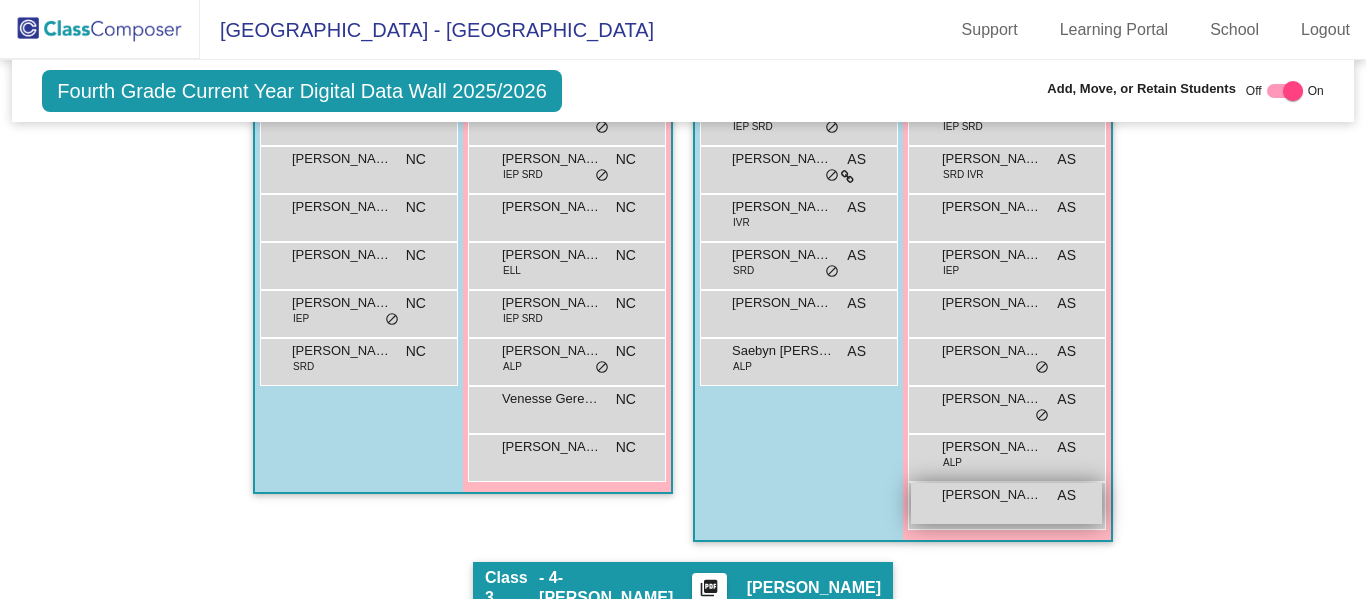 click on "[PERSON_NAME]" at bounding box center (992, 495) 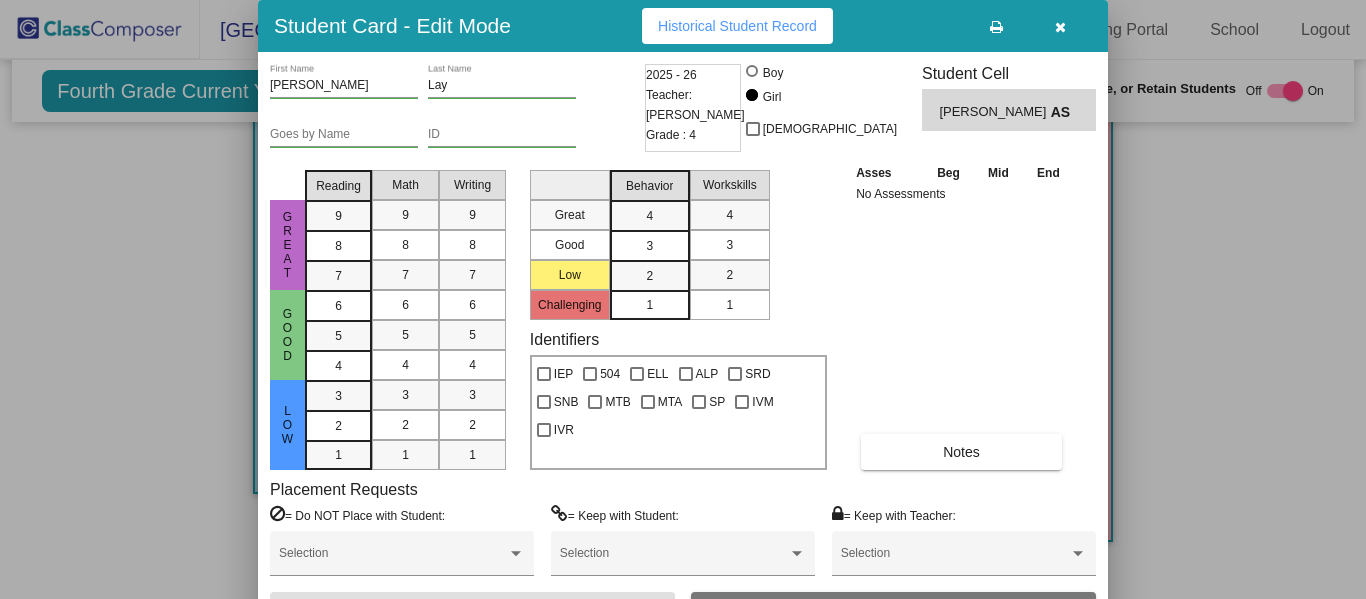 click at bounding box center (1060, 26) 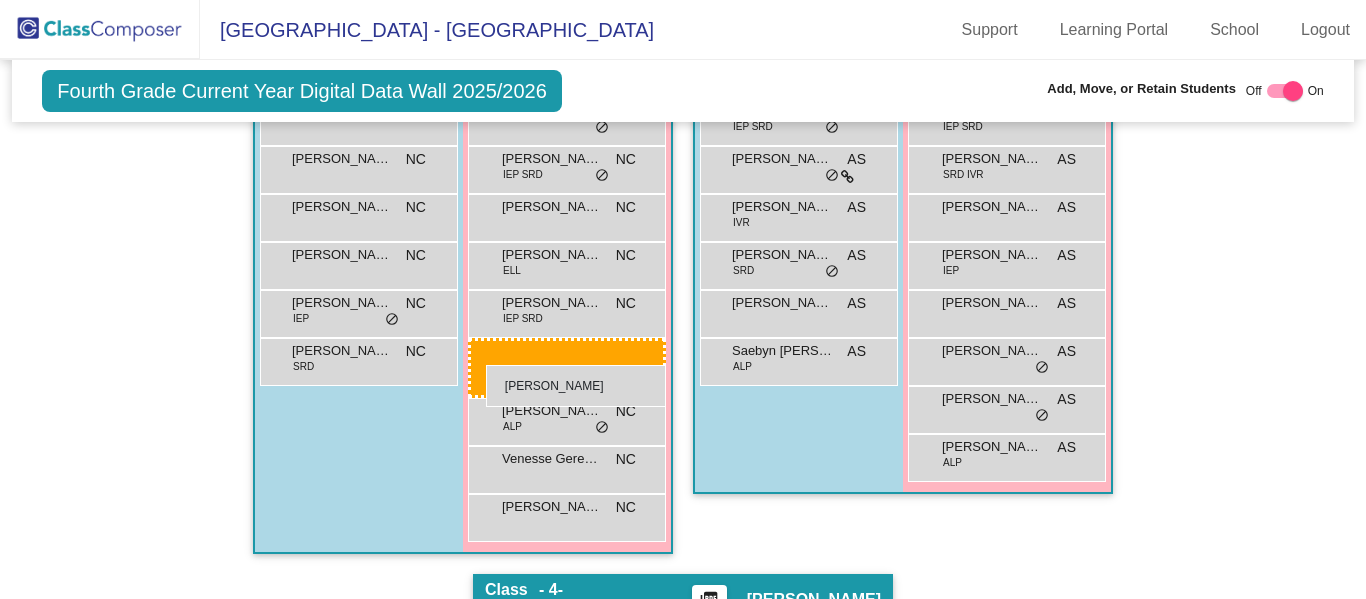drag, startPoint x: 1008, startPoint y: 499, endPoint x: 484, endPoint y: 365, distance: 540.8623 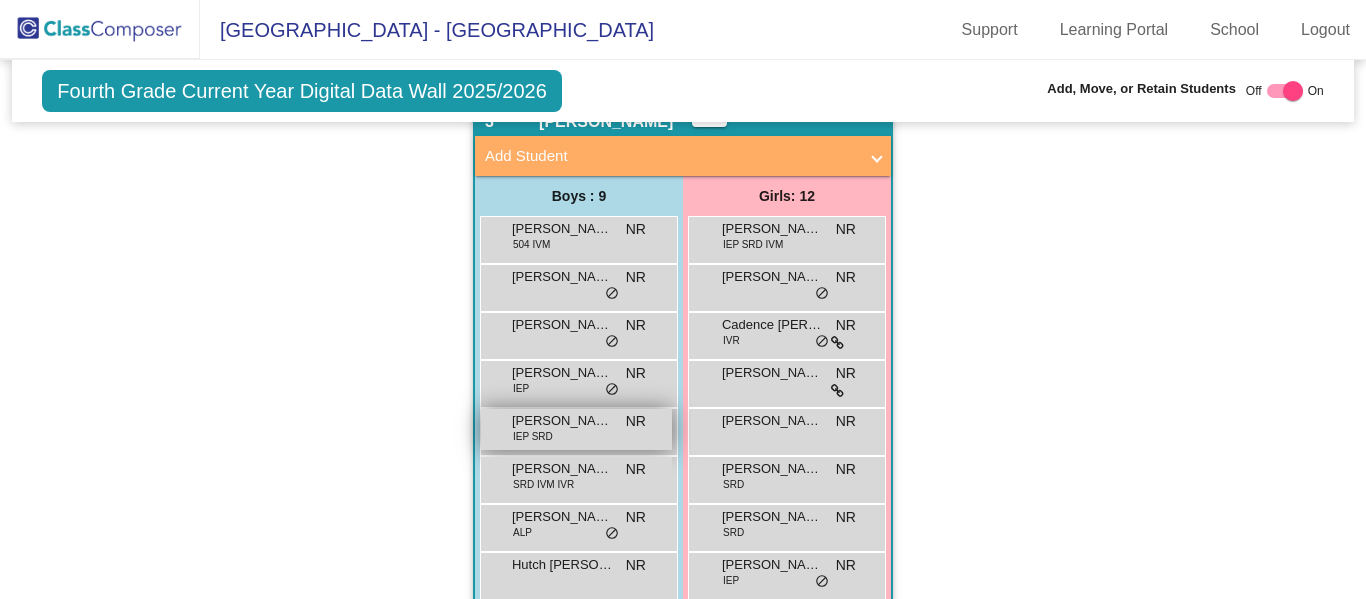 scroll, scrollTop: 1133, scrollLeft: 0, axis: vertical 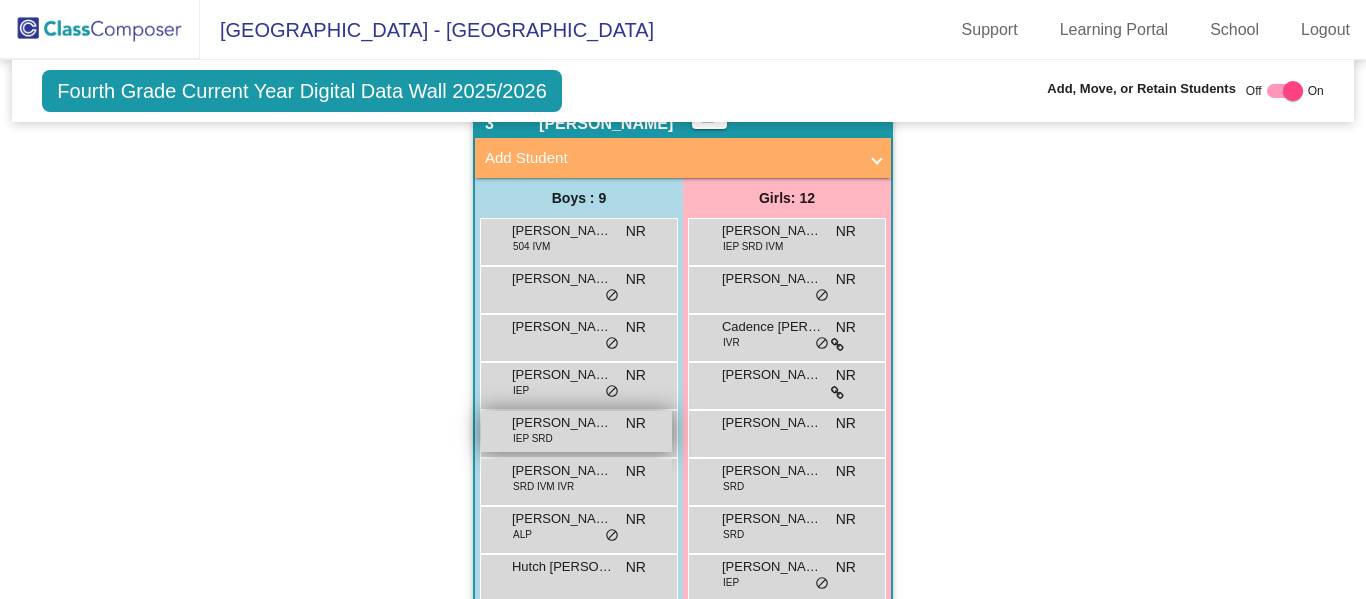 click on "[PERSON_NAME] NR lock do_not_disturb_alt" at bounding box center (576, 287) 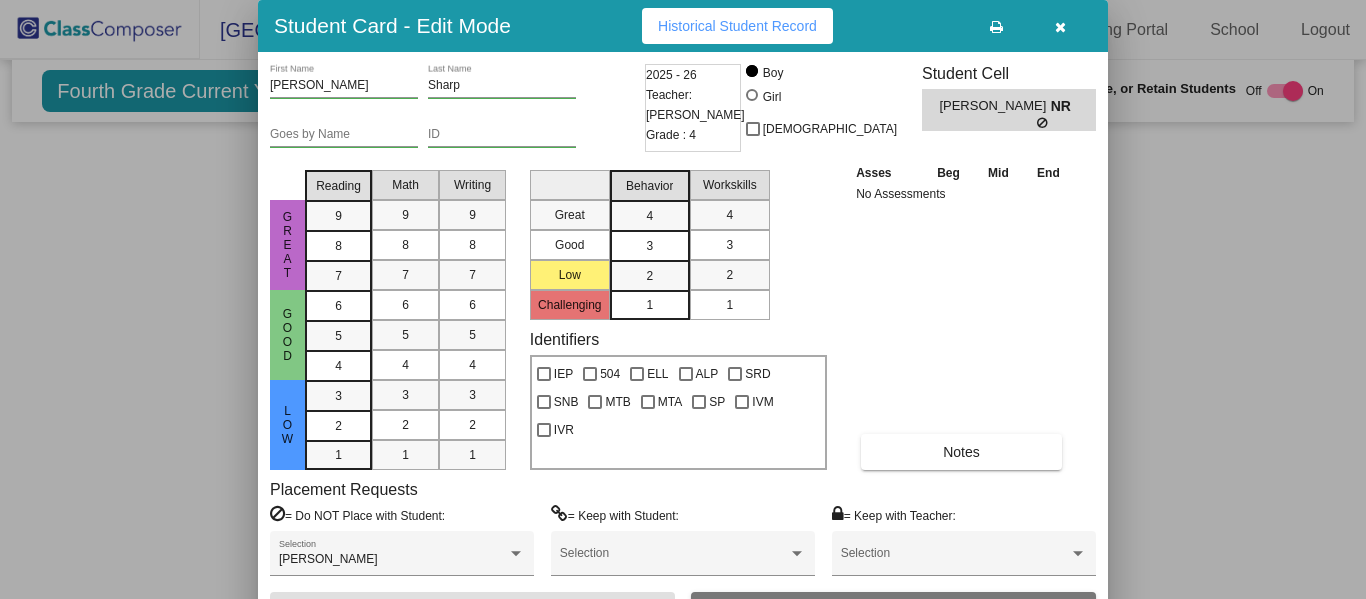 click at bounding box center (1060, 27) 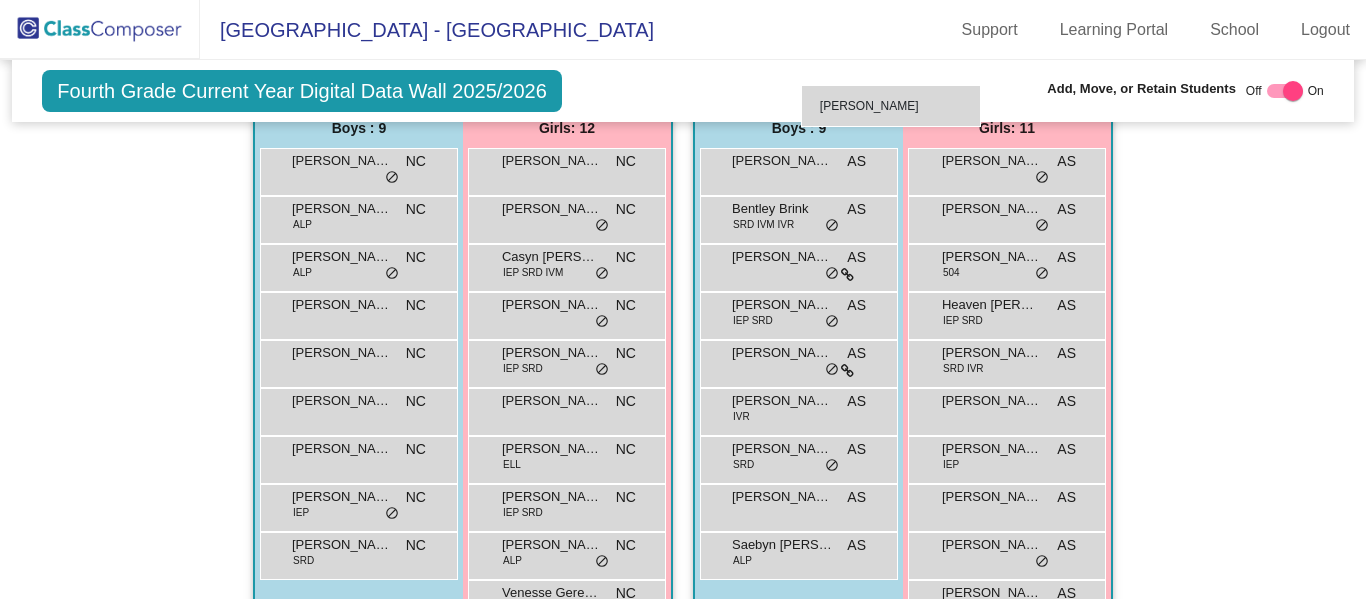 scroll, scrollTop: 457, scrollLeft: 0, axis: vertical 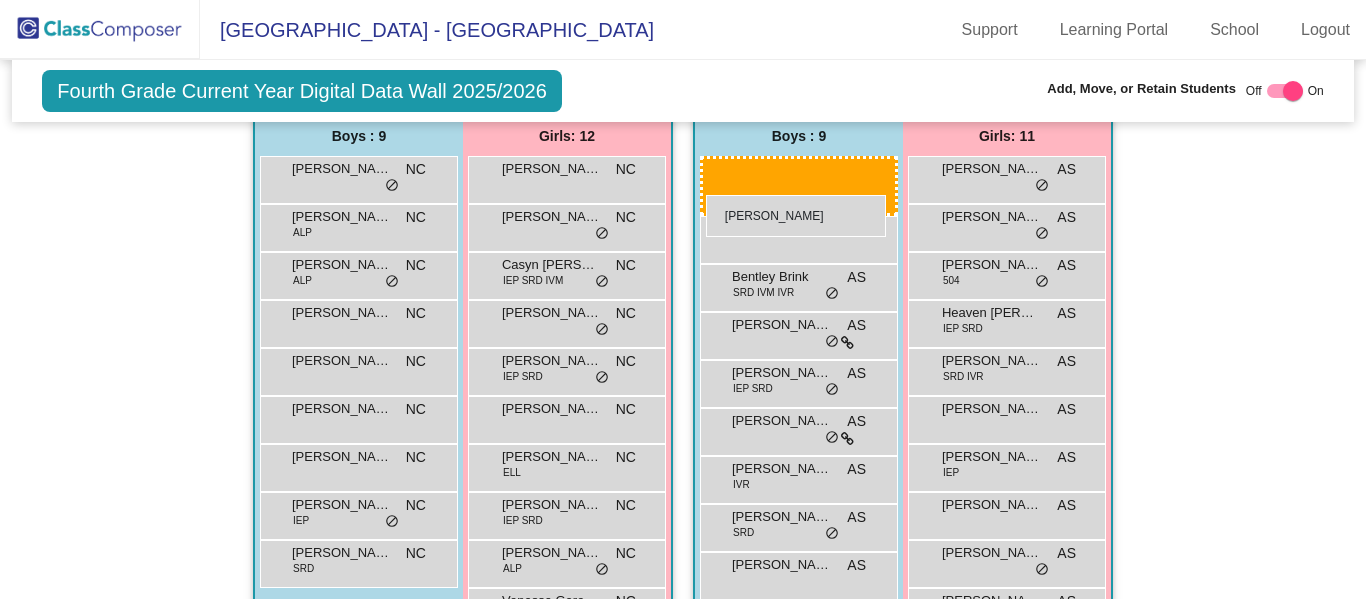 drag, startPoint x: 564, startPoint y: 288, endPoint x: 706, endPoint y: 195, distance: 169.74393 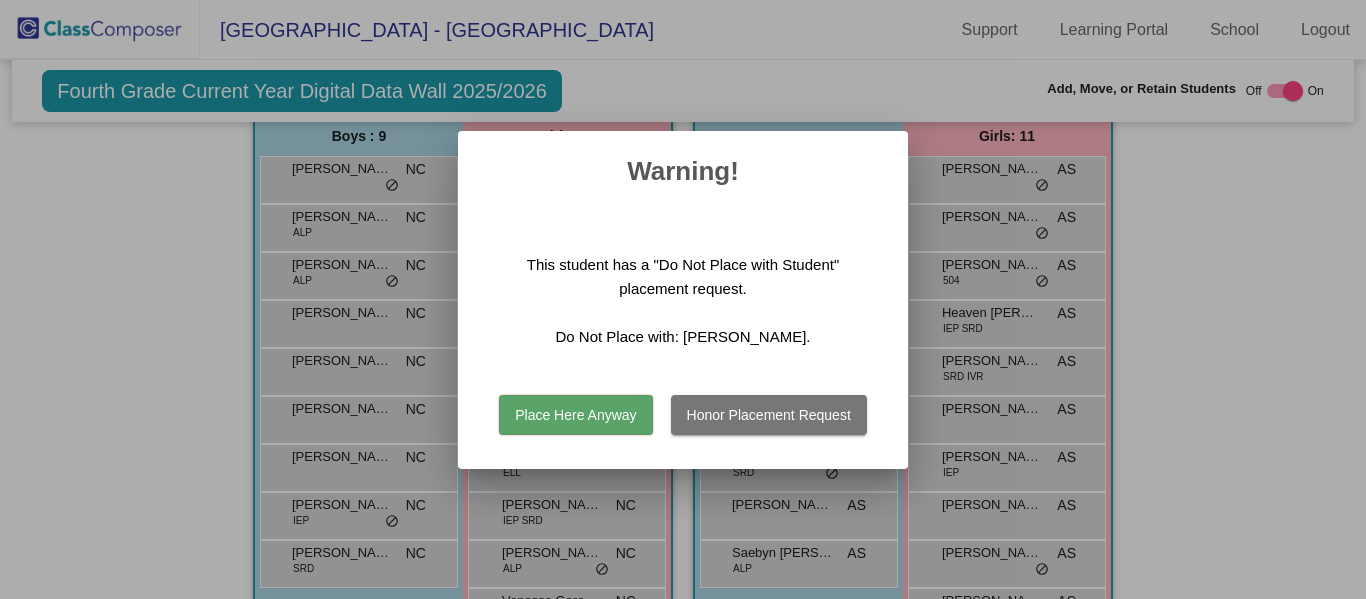 click on "Honor Placement Request" at bounding box center [769, 415] 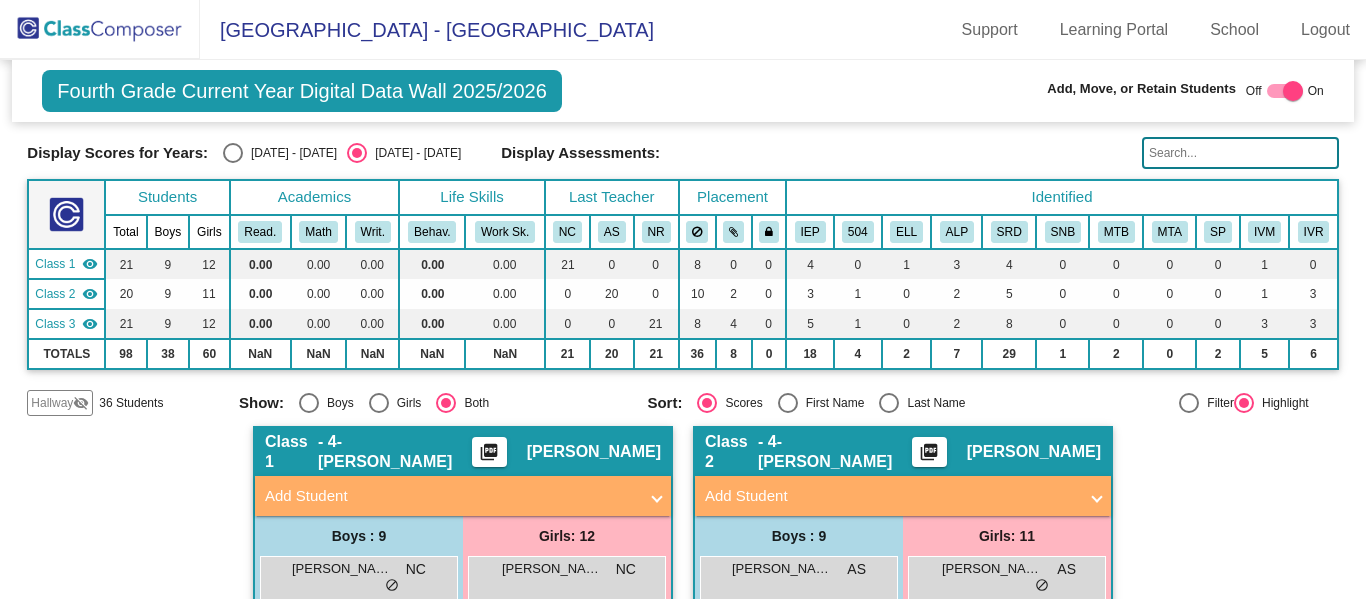 scroll, scrollTop: 0, scrollLeft: 0, axis: both 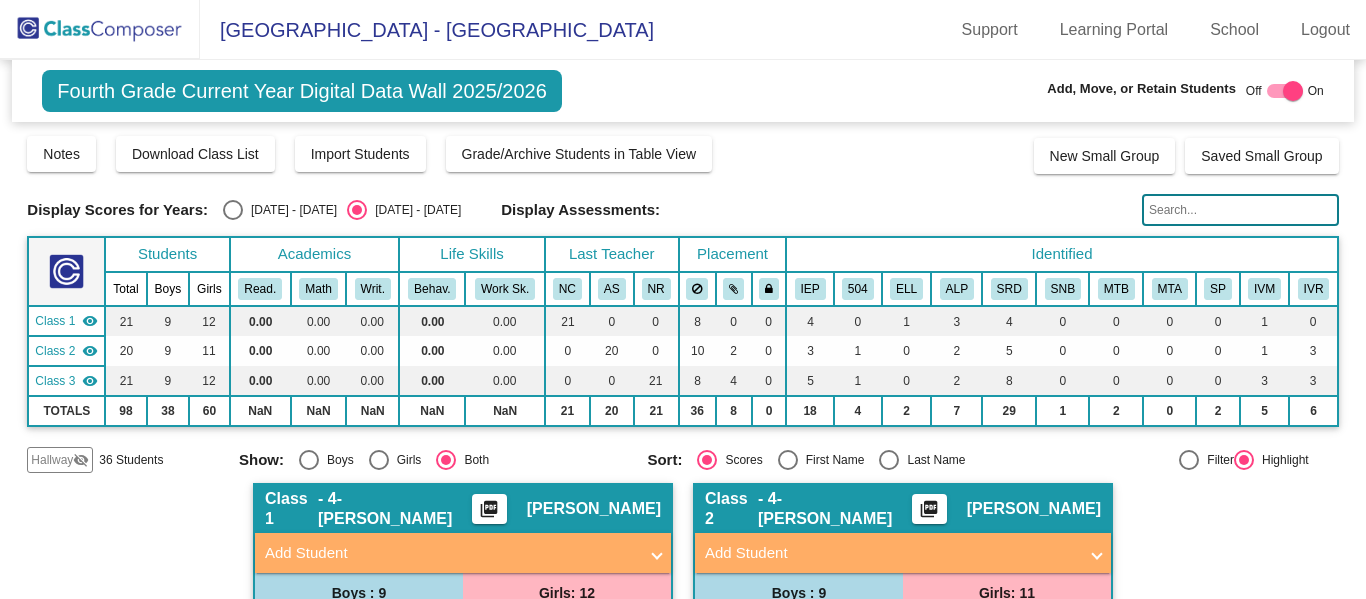 click on "Hallway" 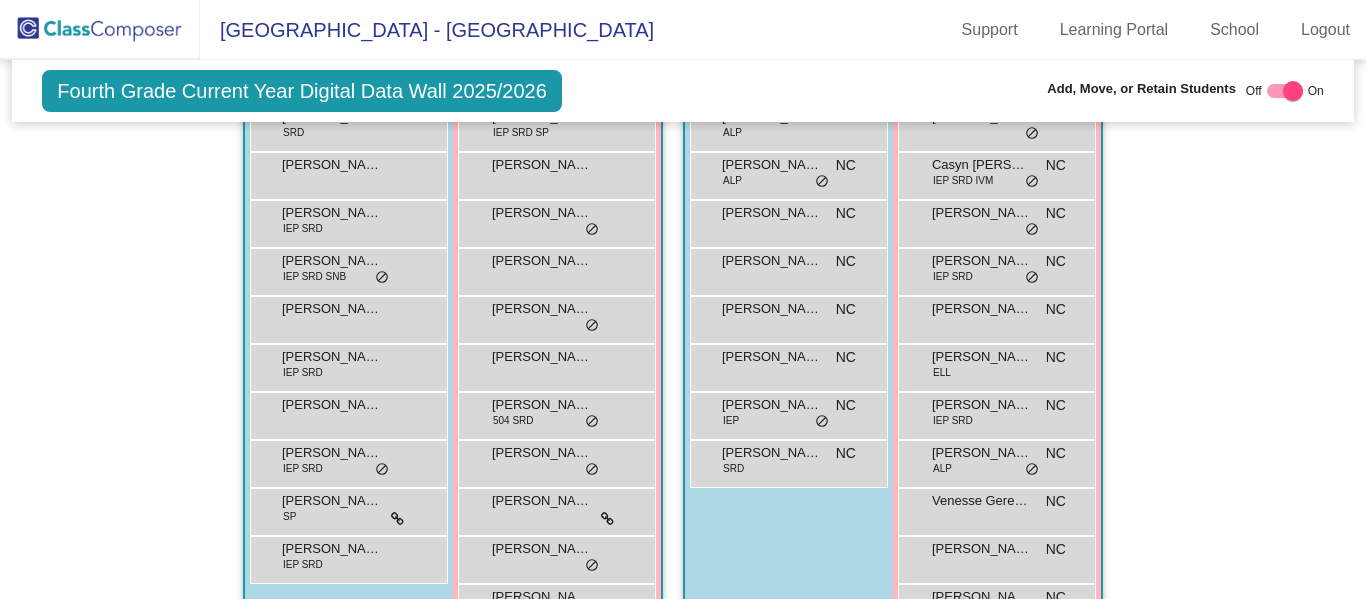 scroll, scrollTop: 584, scrollLeft: 0, axis: vertical 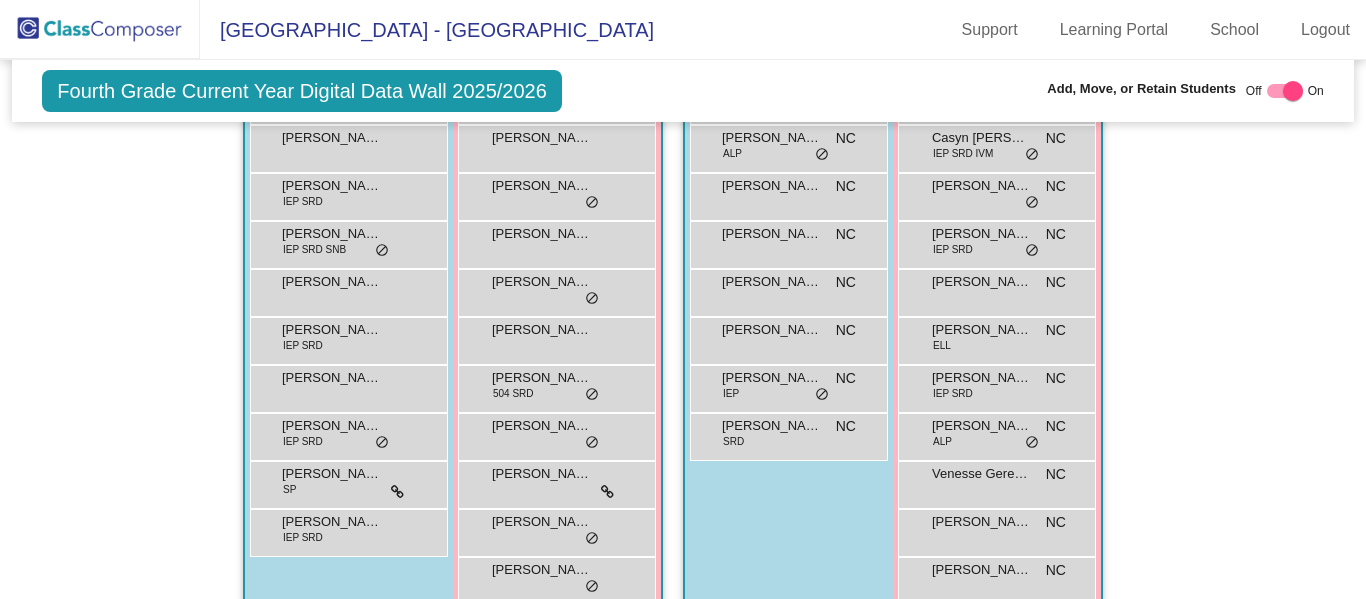 click on "[PERSON_NAME] lock do_not_disturb_alt" at bounding box center (556, 530) 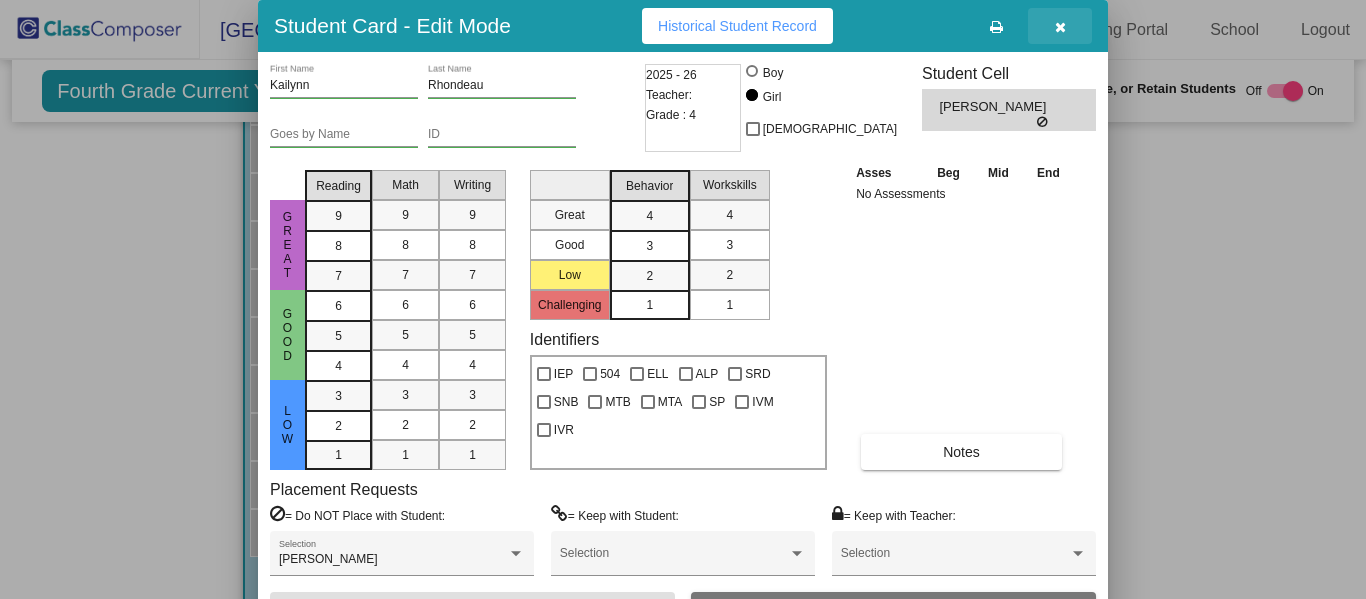 click at bounding box center (1060, 26) 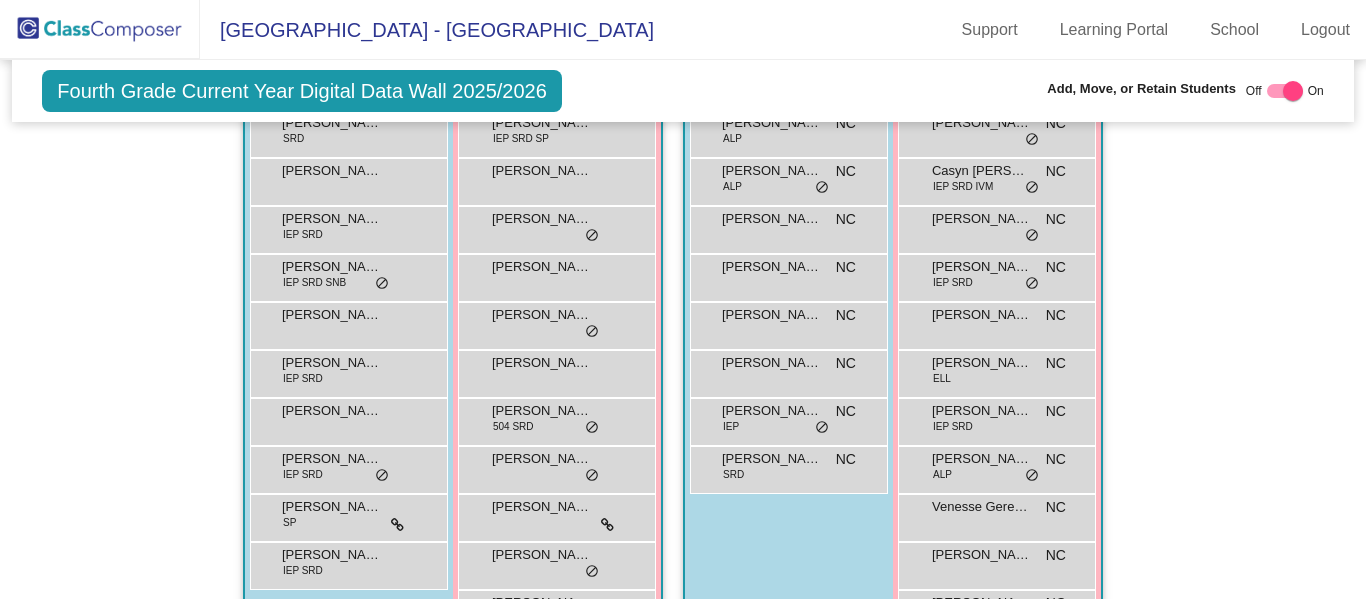 scroll, scrollTop: 548, scrollLeft: 0, axis: vertical 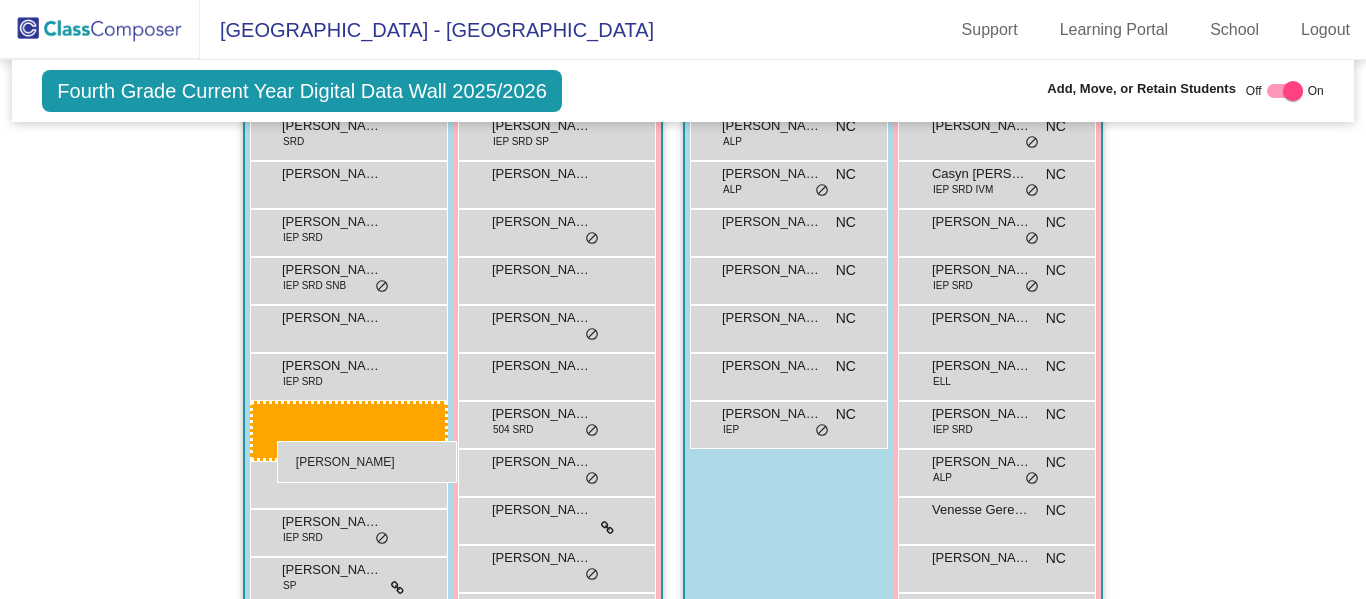 drag, startPoint x: 753, startPoint y: 484, endPoint x: 273, endPoint y: 440, distance: 482.01245 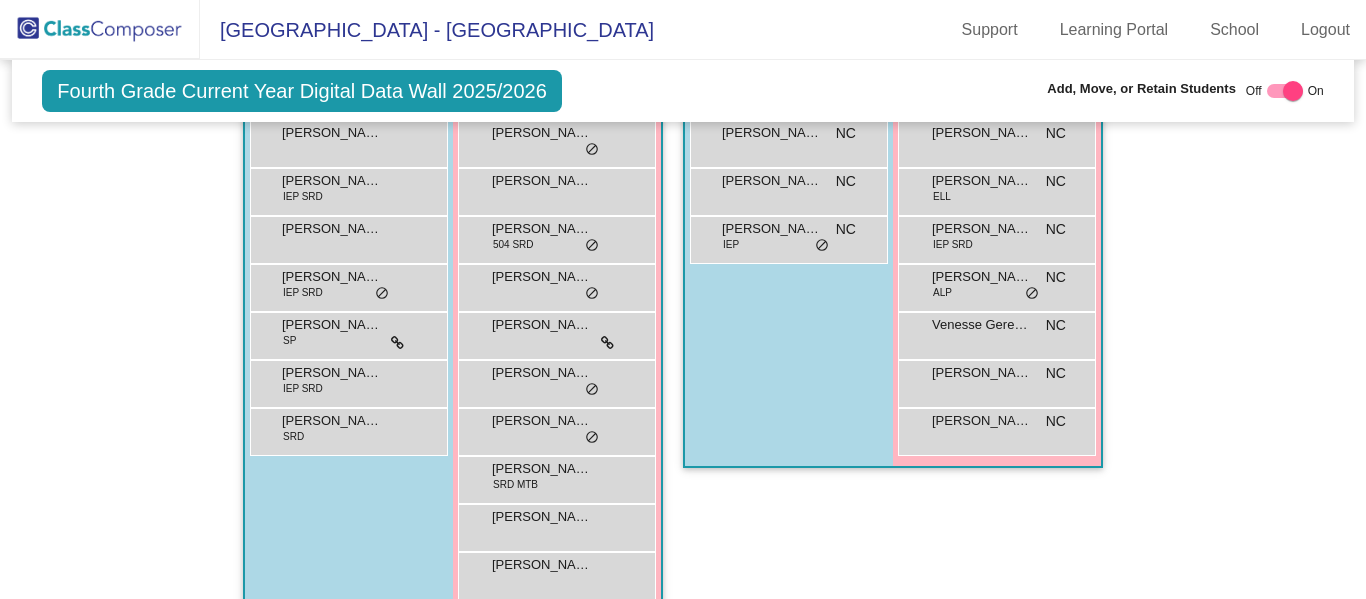 scroll, scrollTop: 738, scrollLeft: 0, axis: vertical 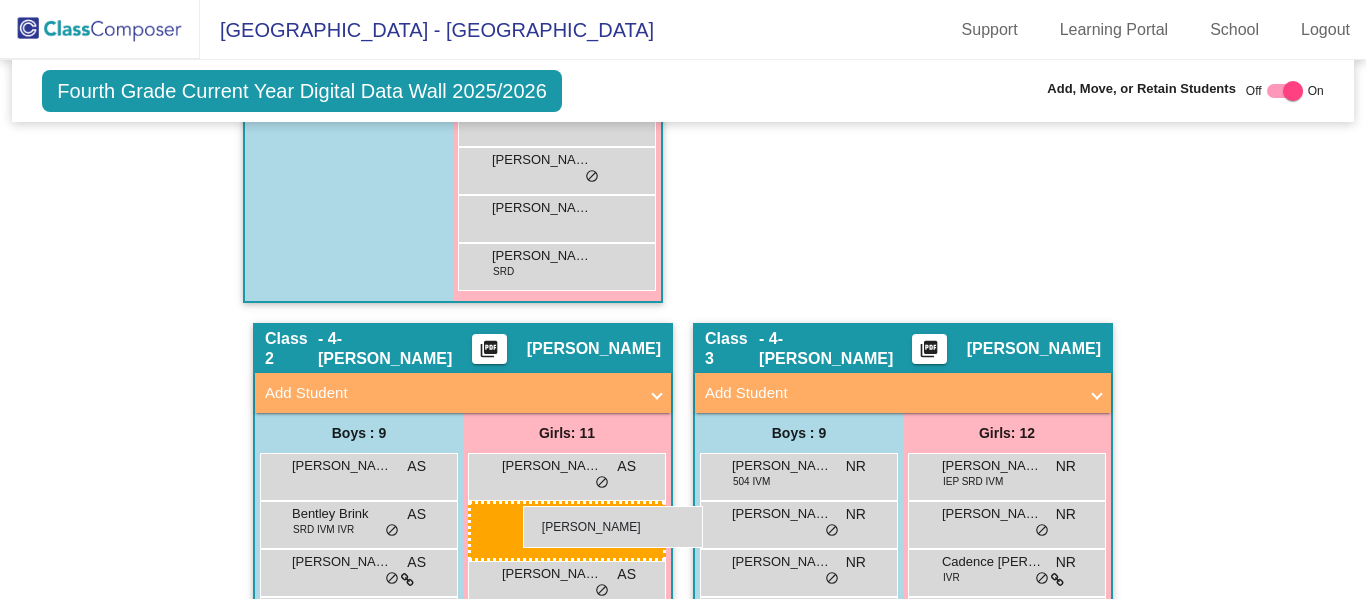 drag, startPoint x: 989, startPoint y: 440, endPoint x: 518, endPoint y: 504, distance: 475.3283 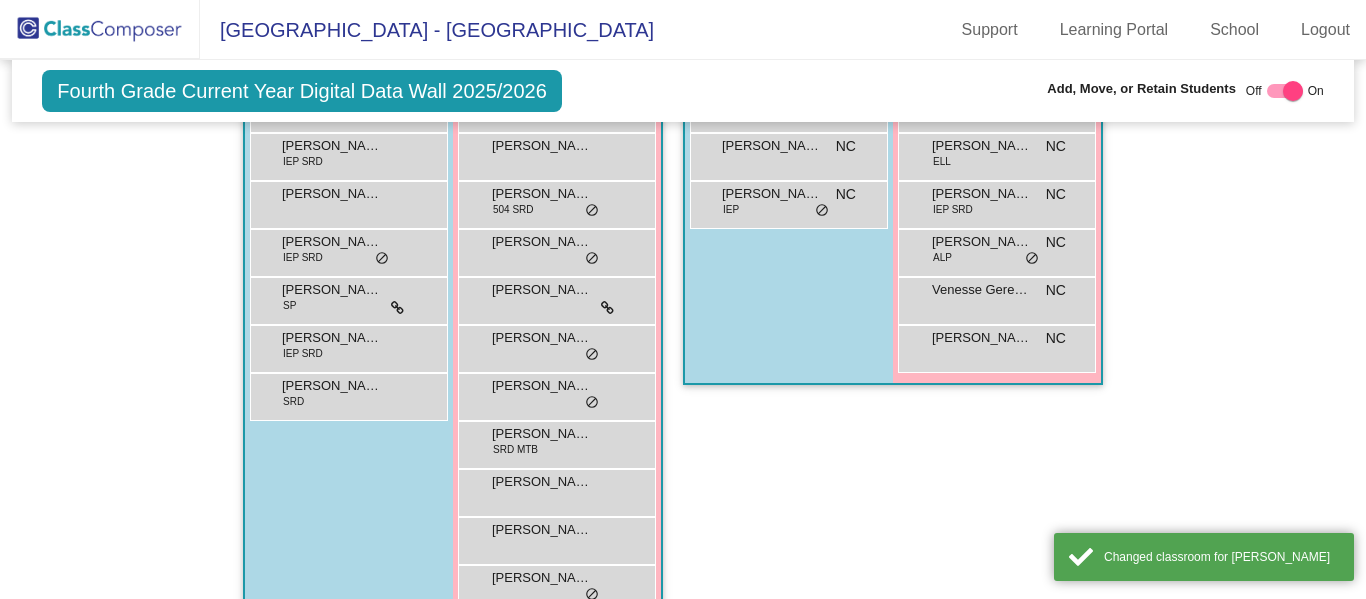 scroll, scrollTop: 0, scrollLeft: 0, axis: both 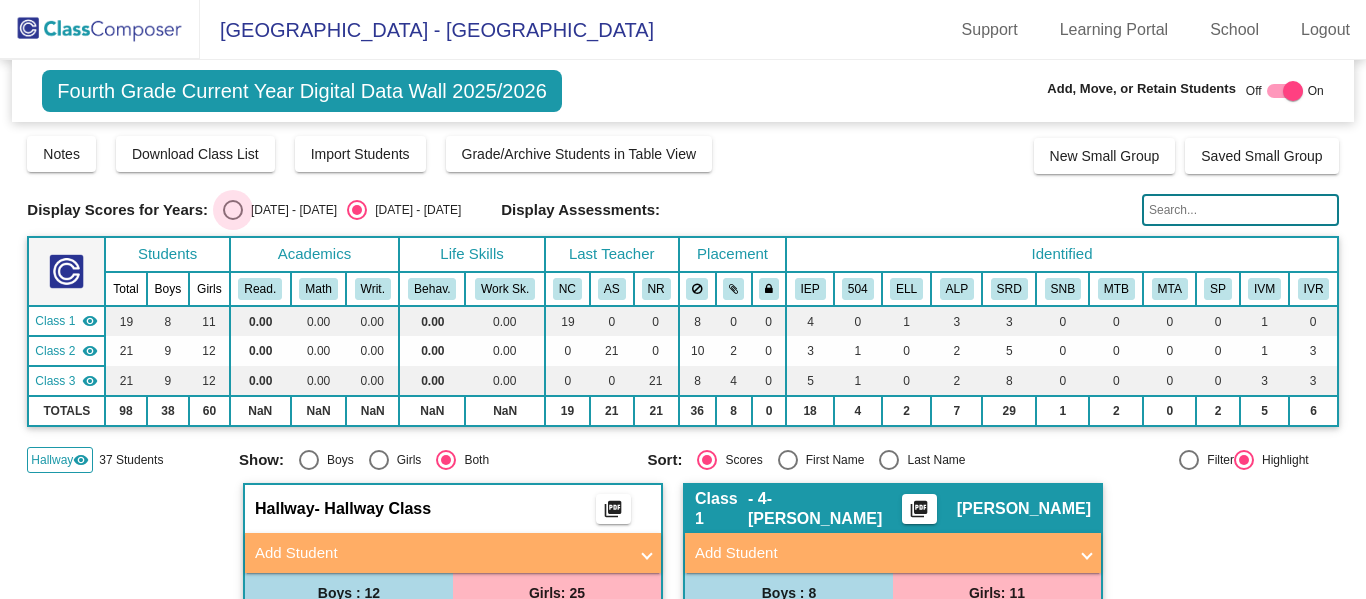 click at bounding box center [233, 210] 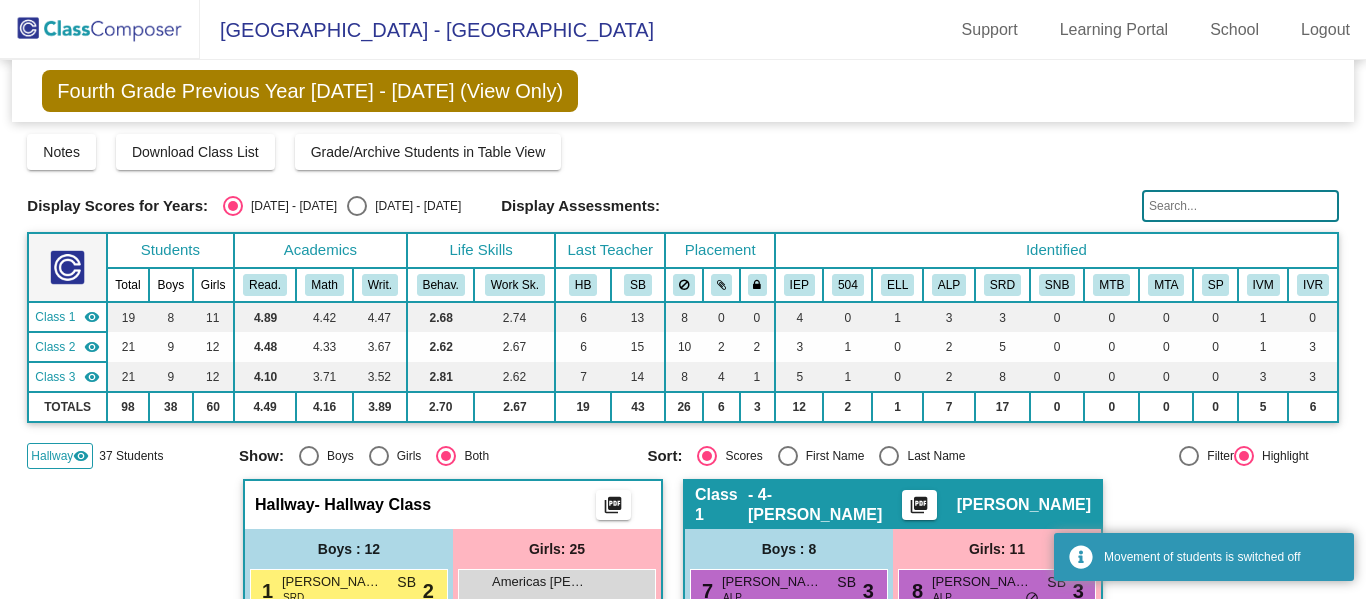 click at bounding box center (233, 206) 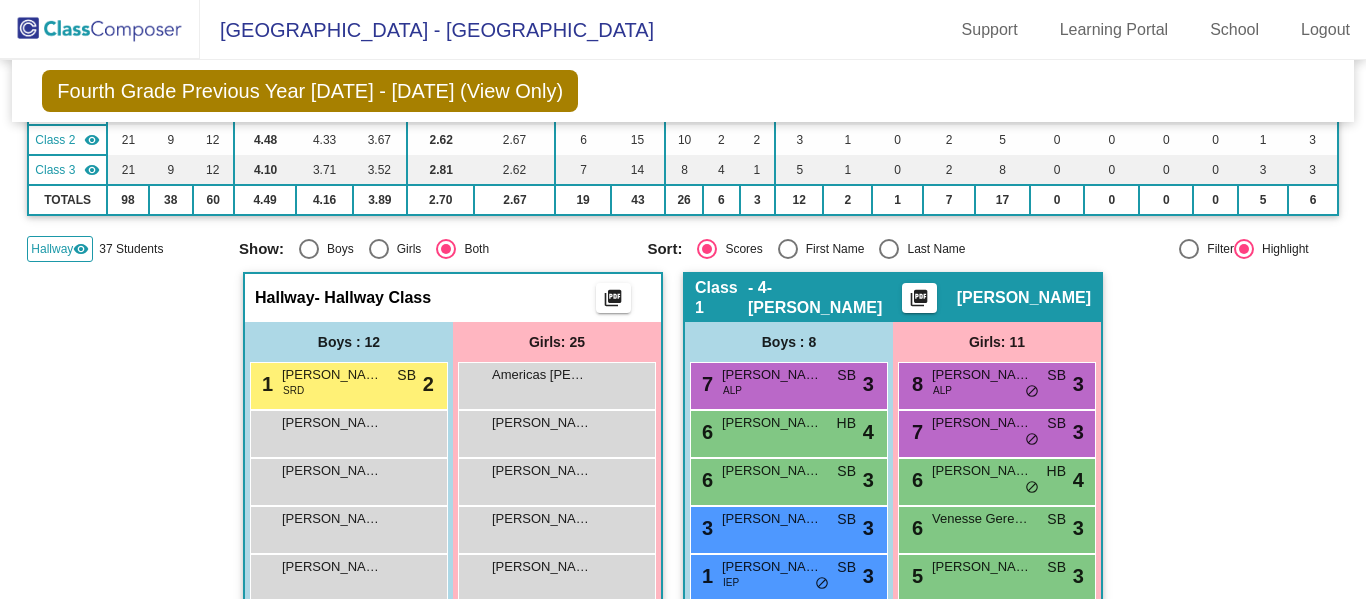 scroll, scrollTop: 0, scrollLeft: 0, axis: both 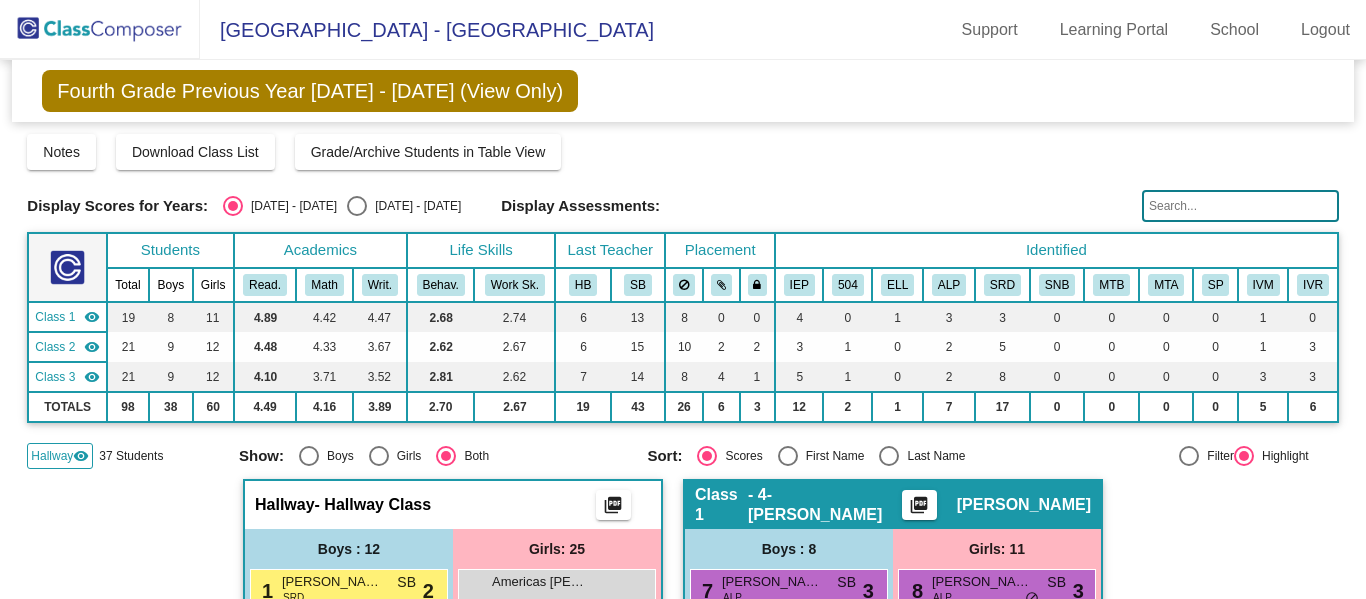 click at bounding box center [357, 206] 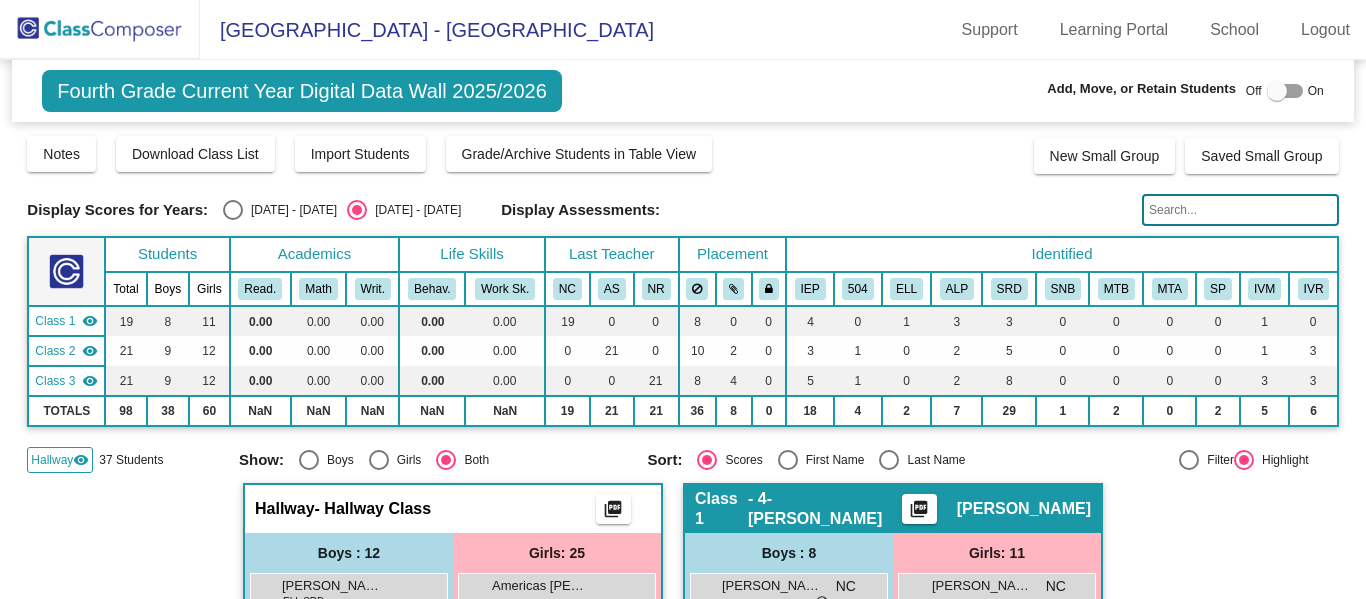 click at bounding box center [1285, 91] 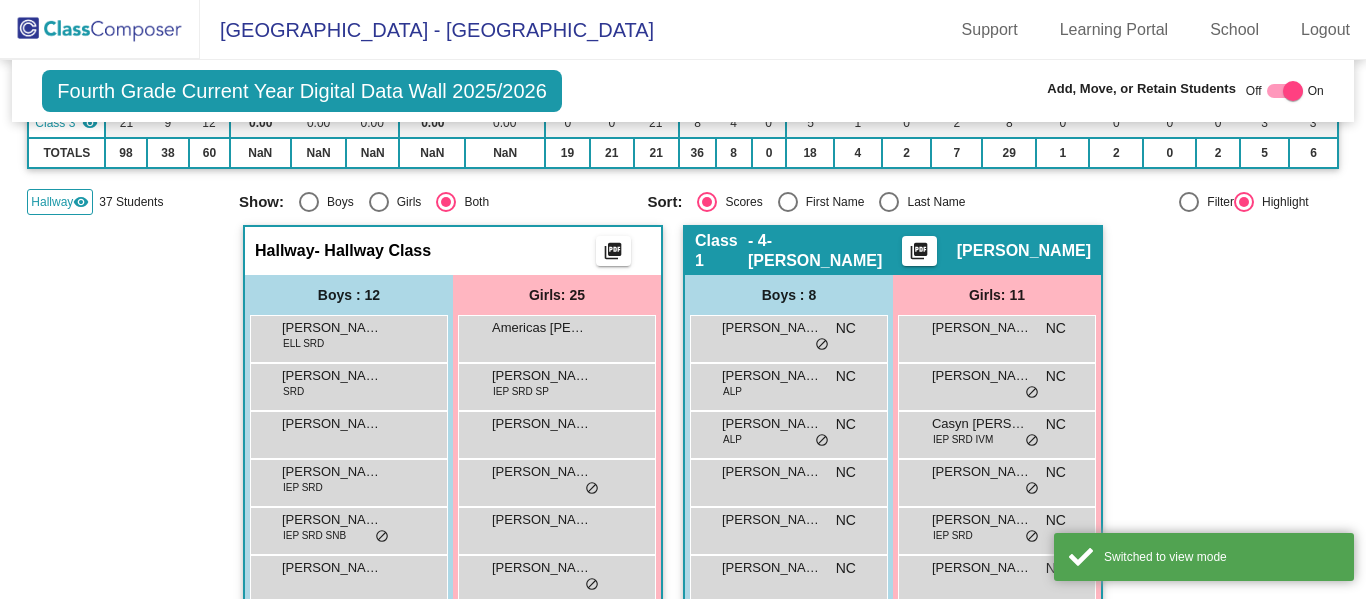scroll, scrollTop: 265, scrollLeft: 0, axis: vertical 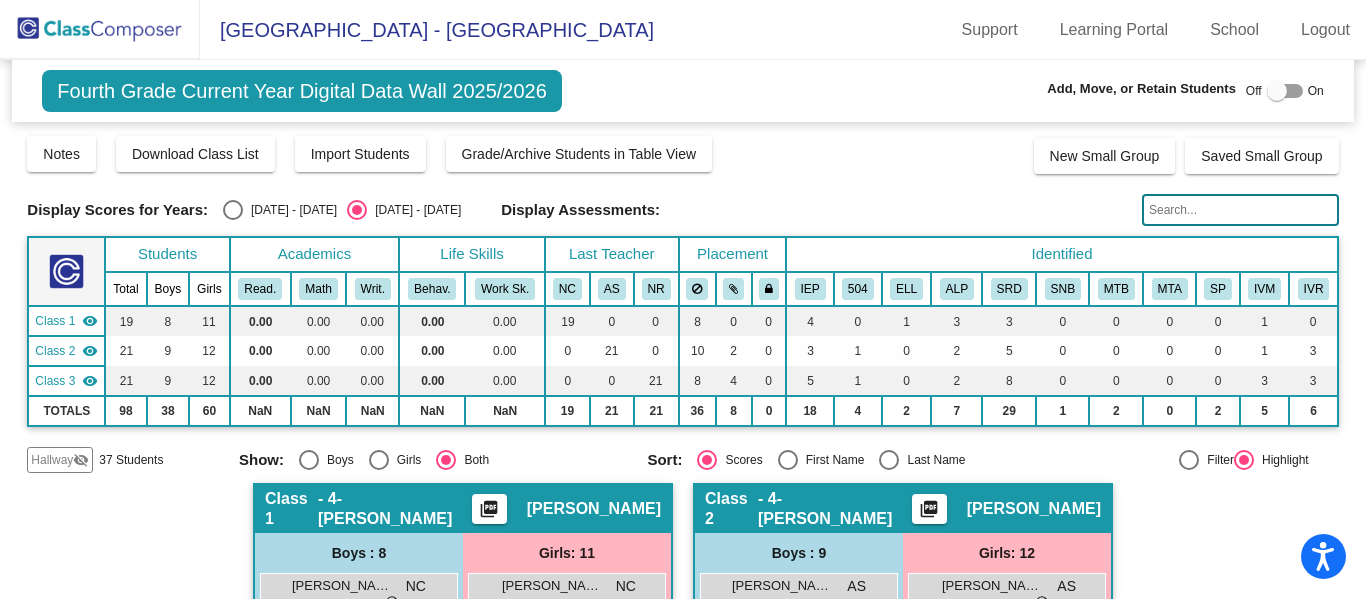 click at bounding box center [1285, 91] 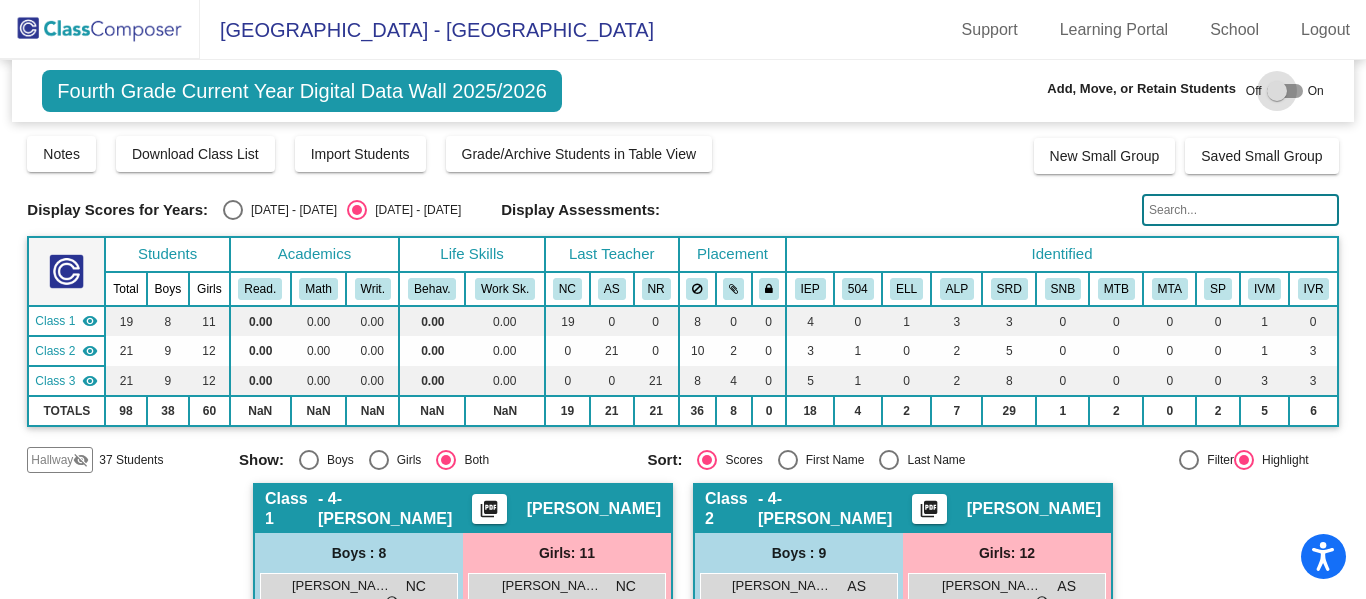 checkbox on "true" 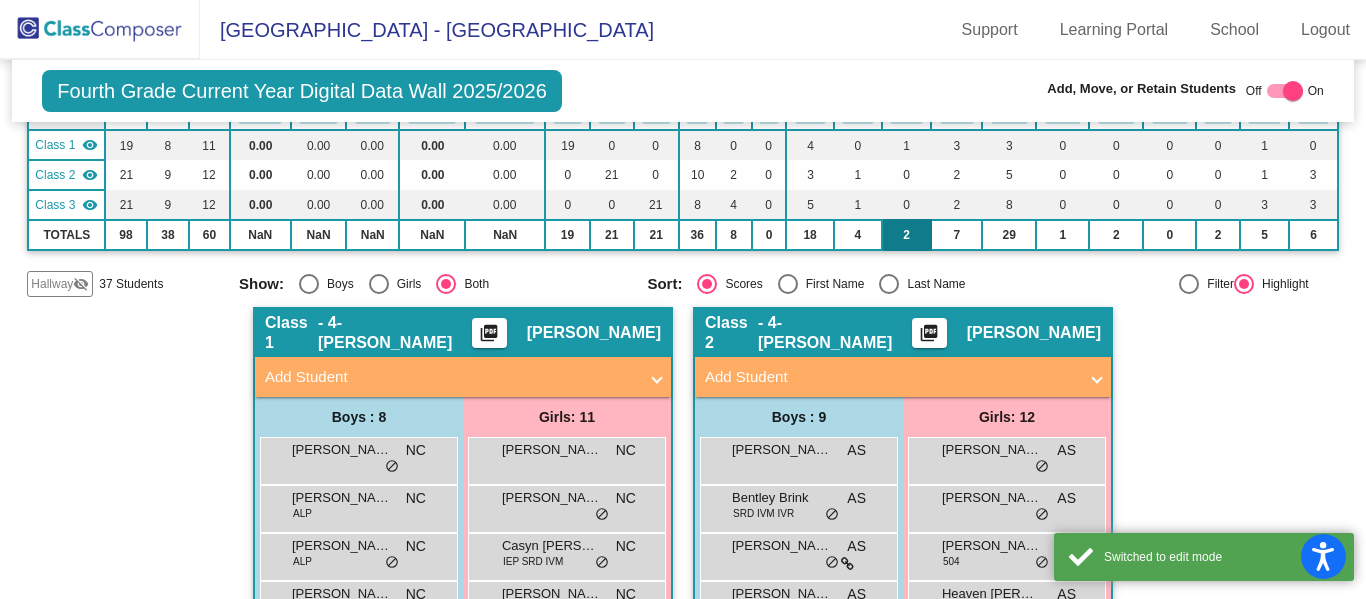 scroll, scrollTop: 182, scrollLeft: 0, axis: vertical 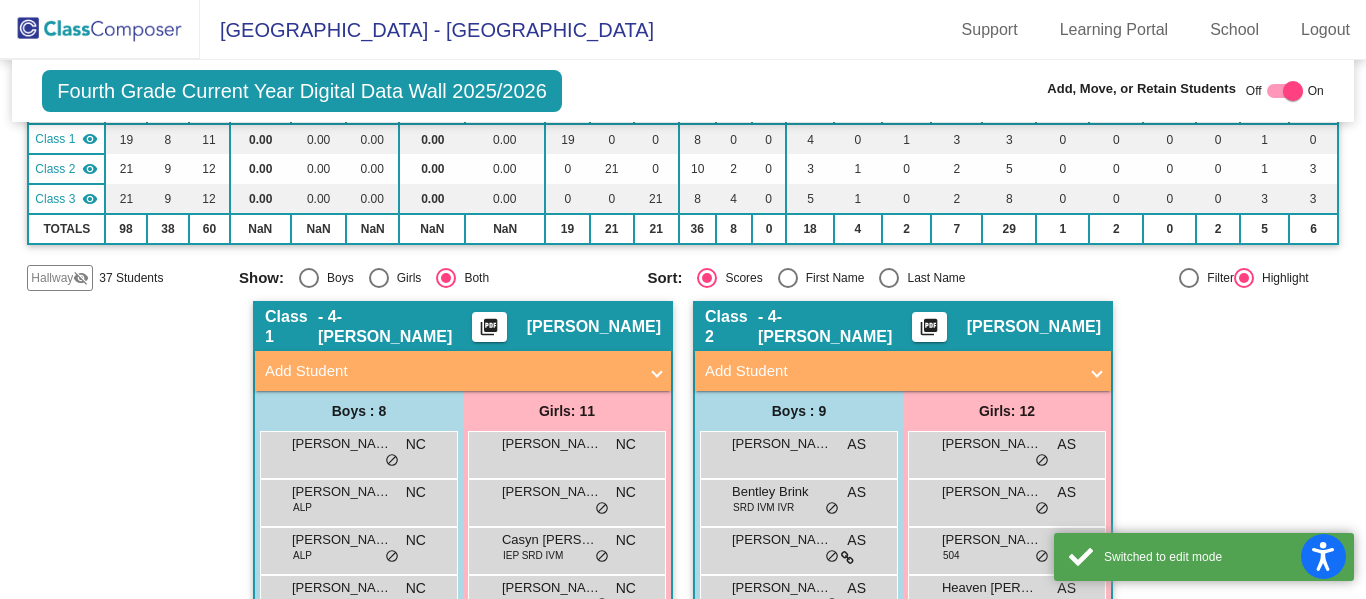 click on "Add Student" at bounding box center [903, 371] 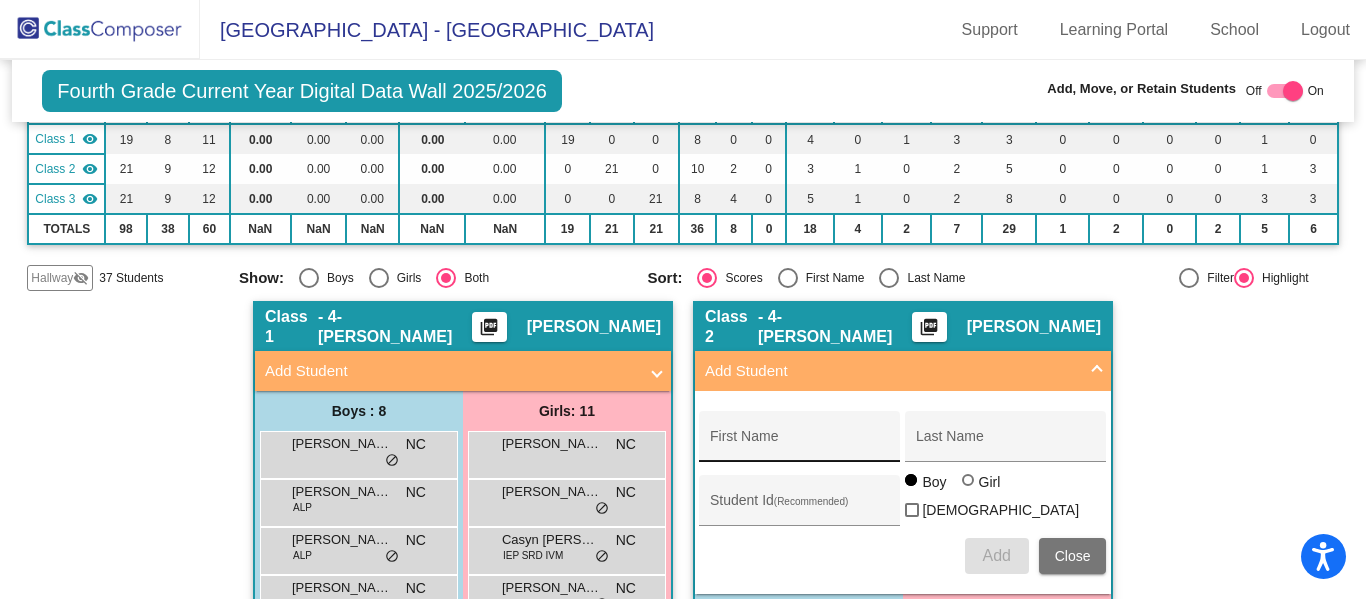 click on "First Name" at bounding box center [800, 442] 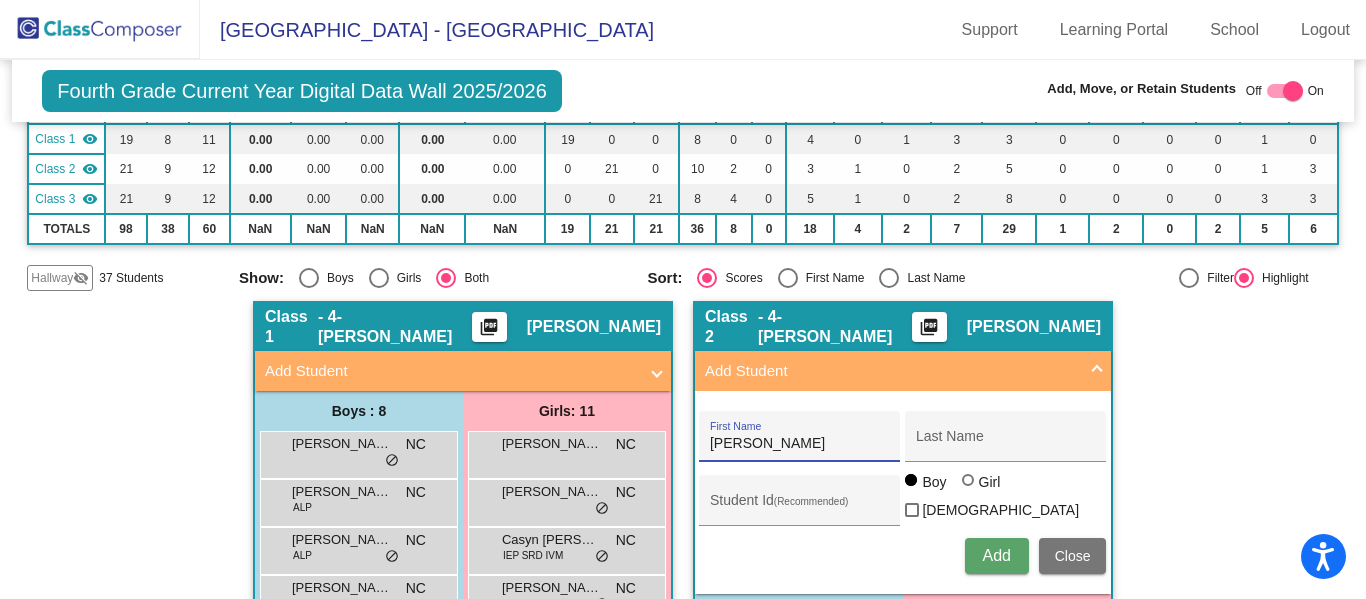 type on "Orin" 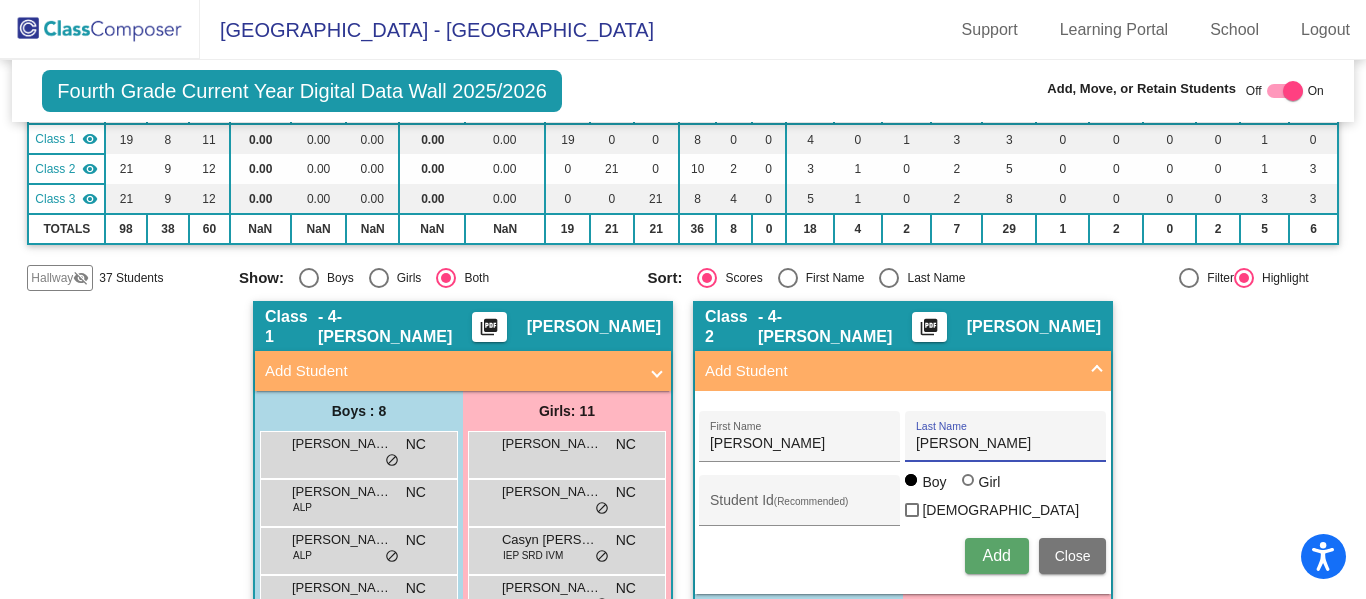 type on "Monson" 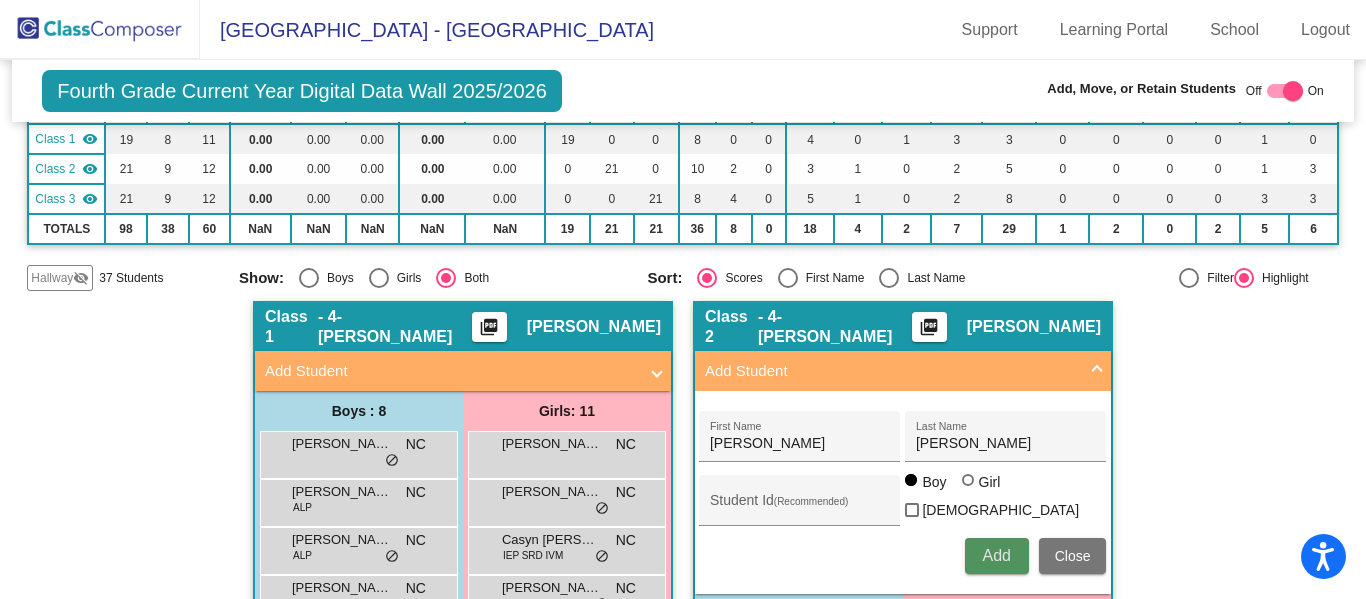 click on "Add" at bounding box center [996, 555] 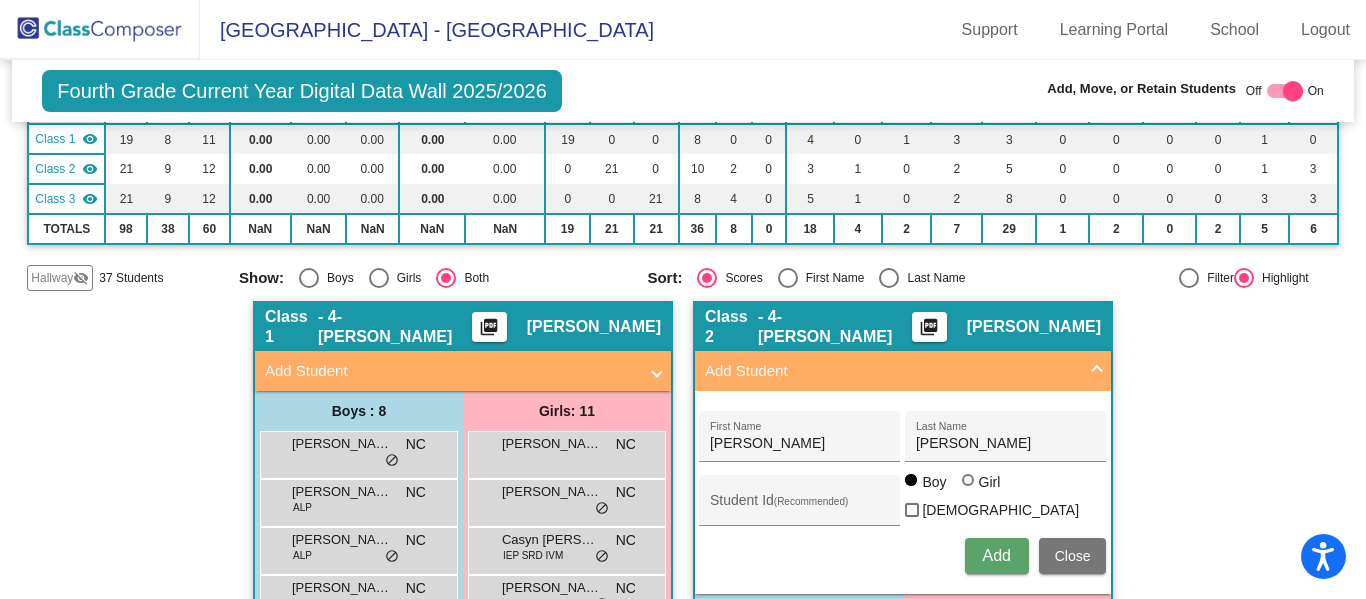 type 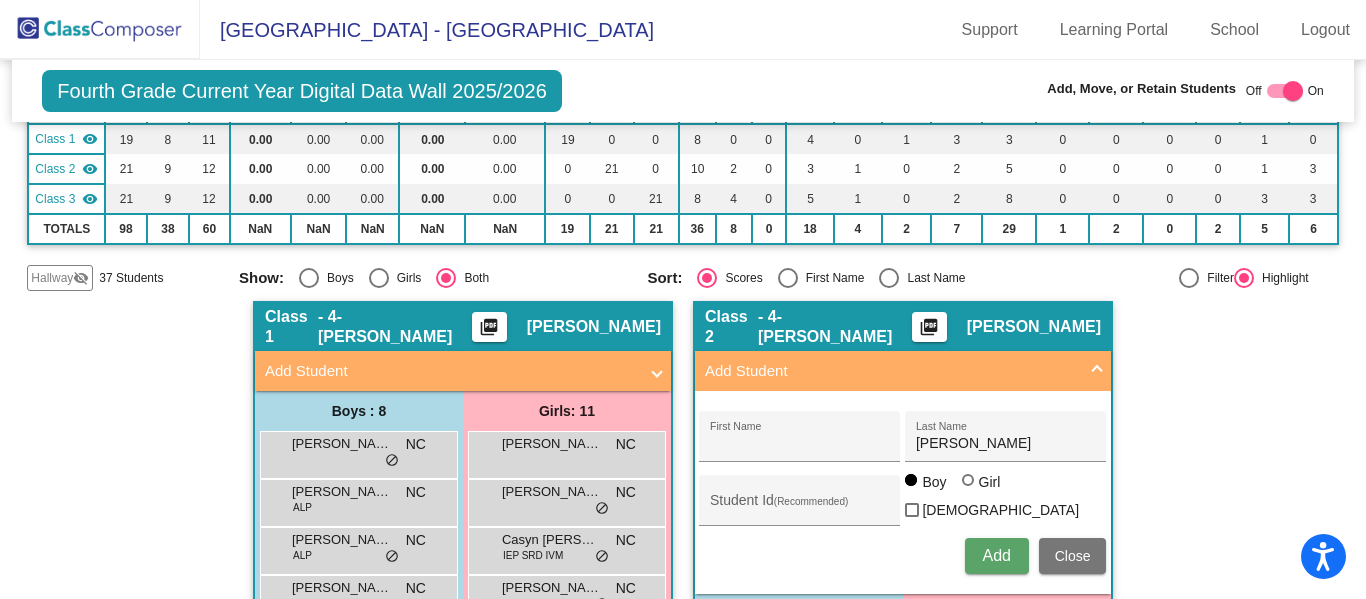 type 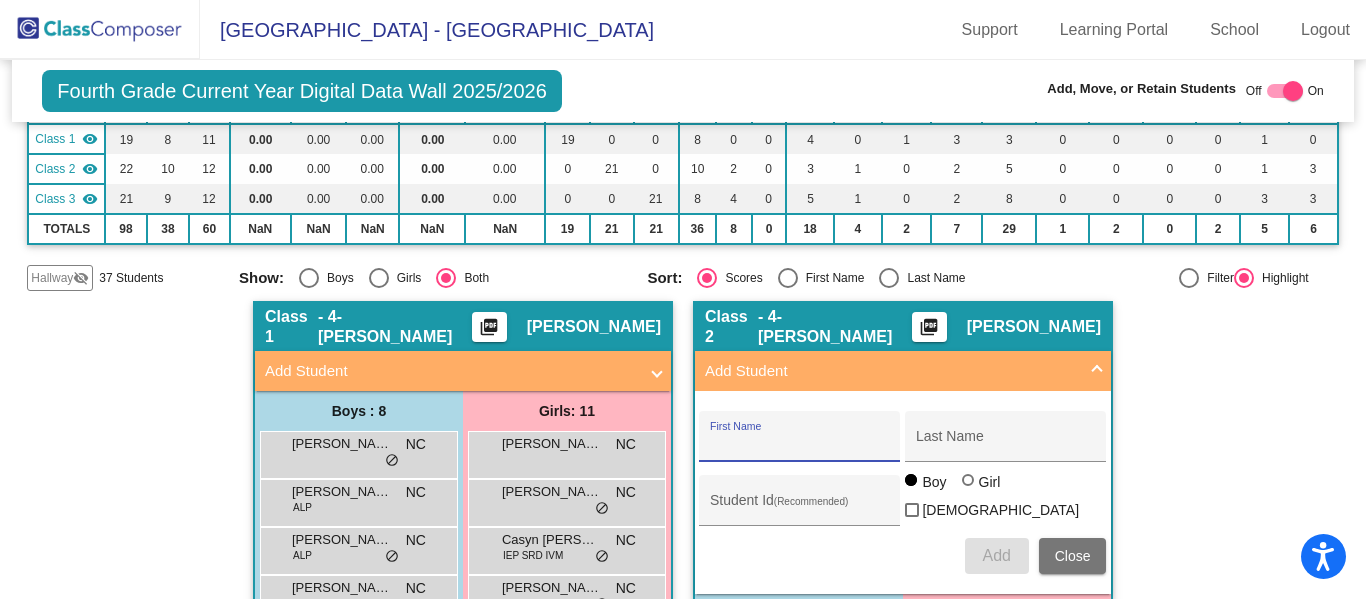 click at bounding box center (1097, 371) 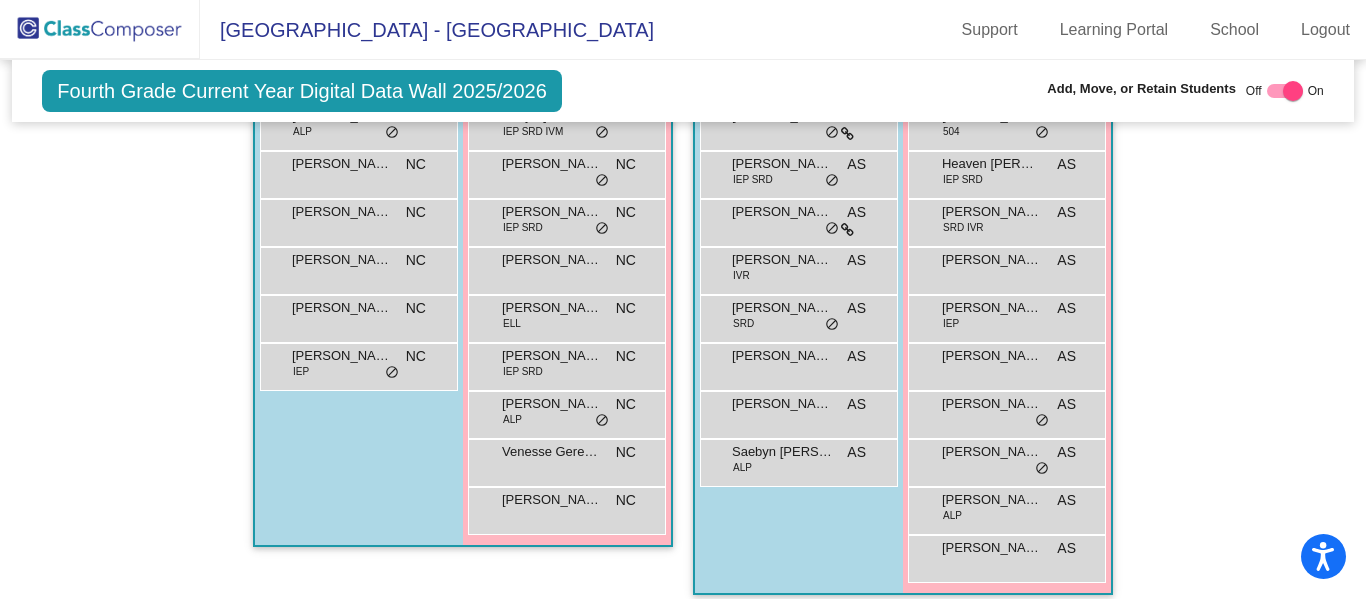 scroll, scrollTop: 608, scrollLeft: 0, axis: vertical 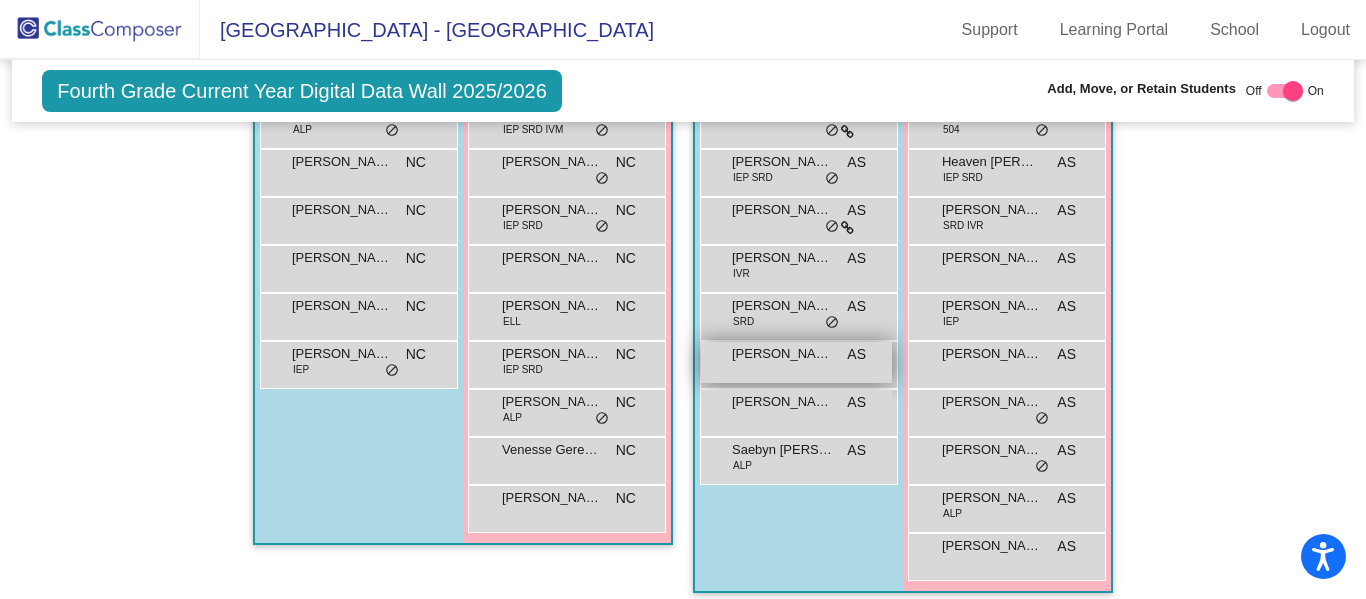 click on "Orin Monson AS lock do_not_disturb_alt" at bounding box center [796, 362] 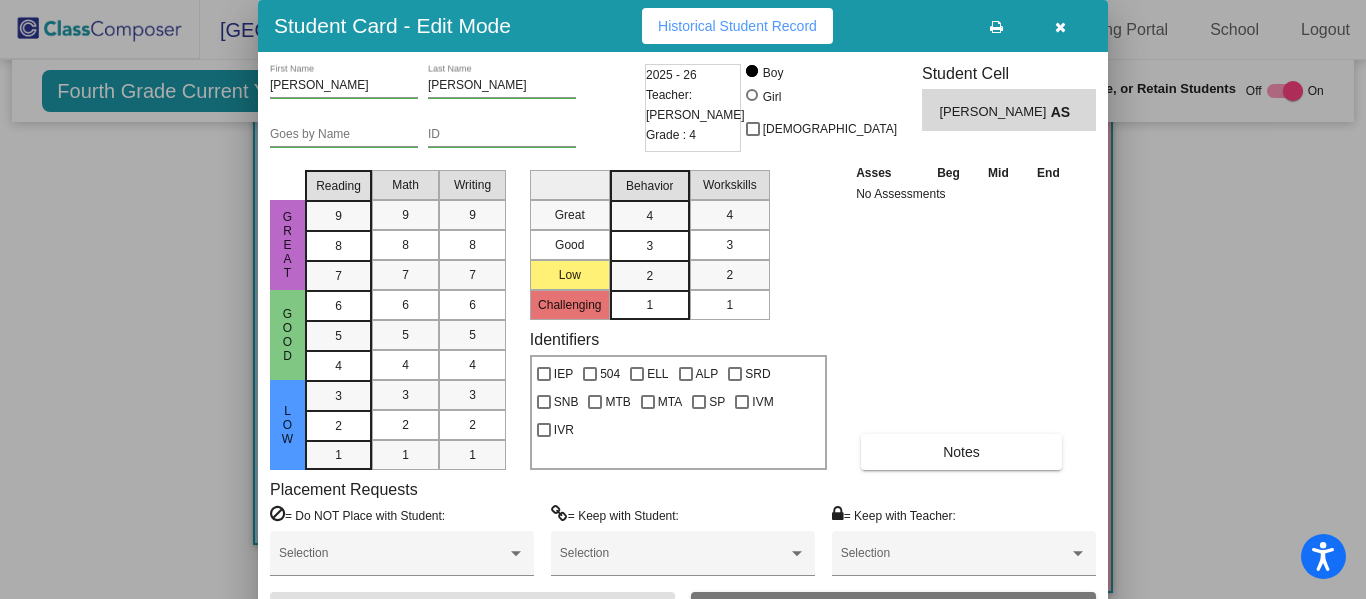 click on "Orin" at bounding box center (344, 86) 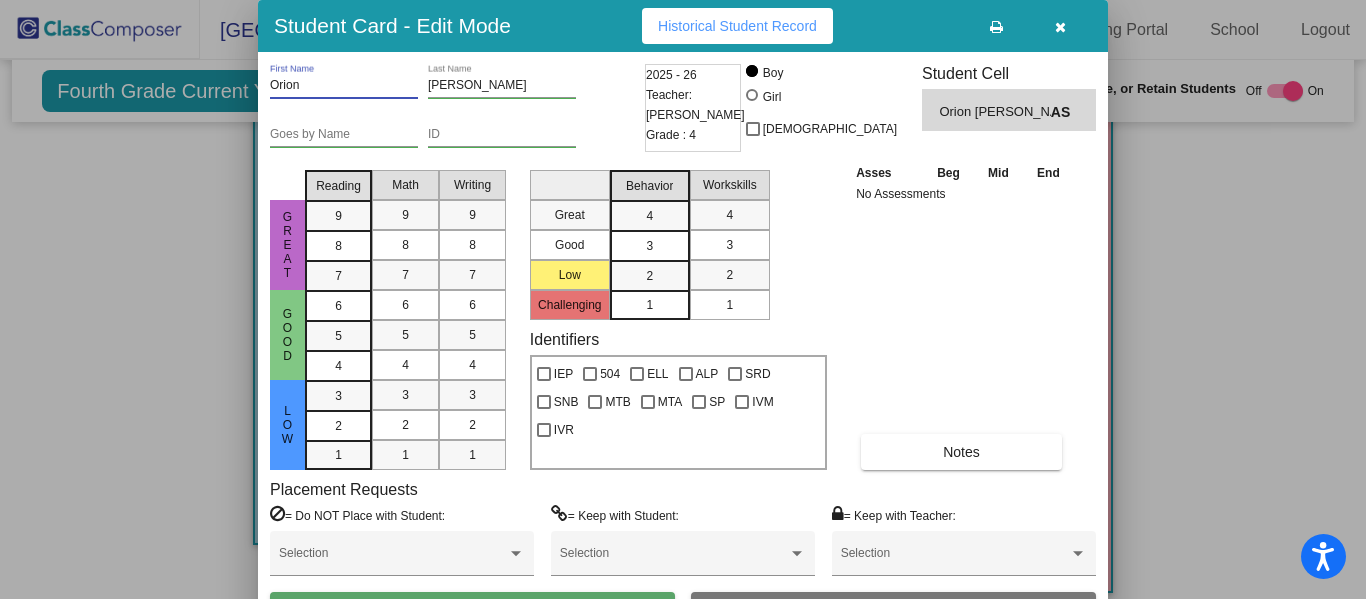 type on "Orion" 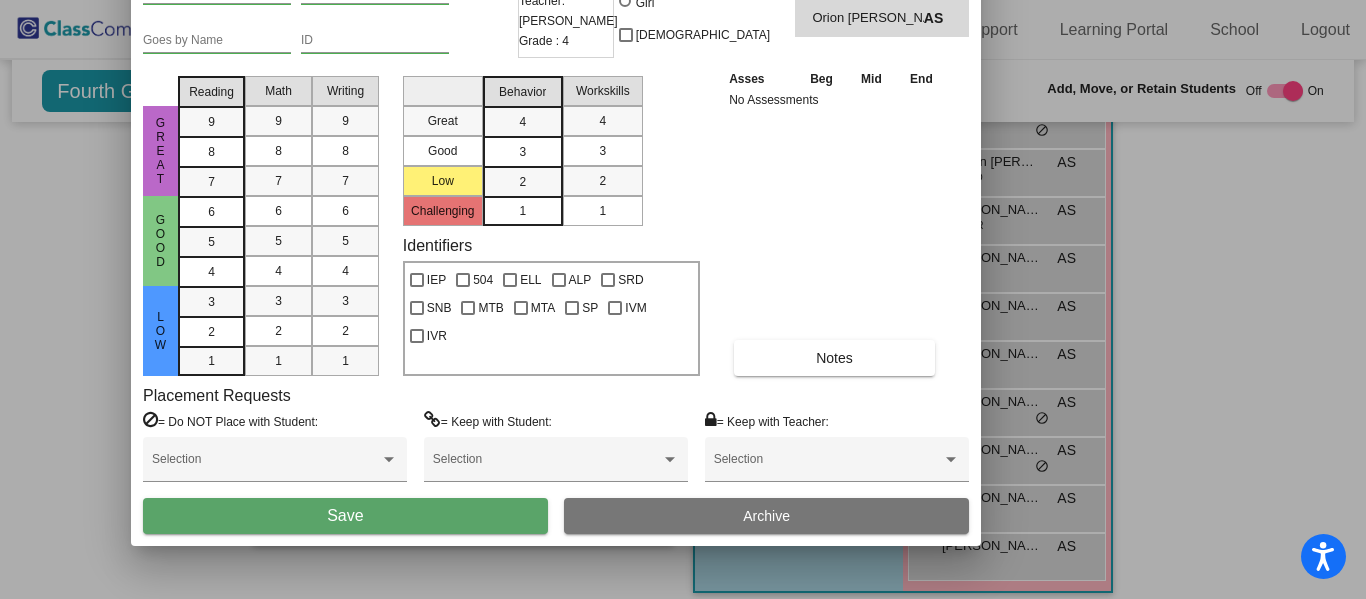 drag, startPoint x: 928, startPoint y: 39, endPoint x: 802, endPoint y: -58, distance: 159.01257 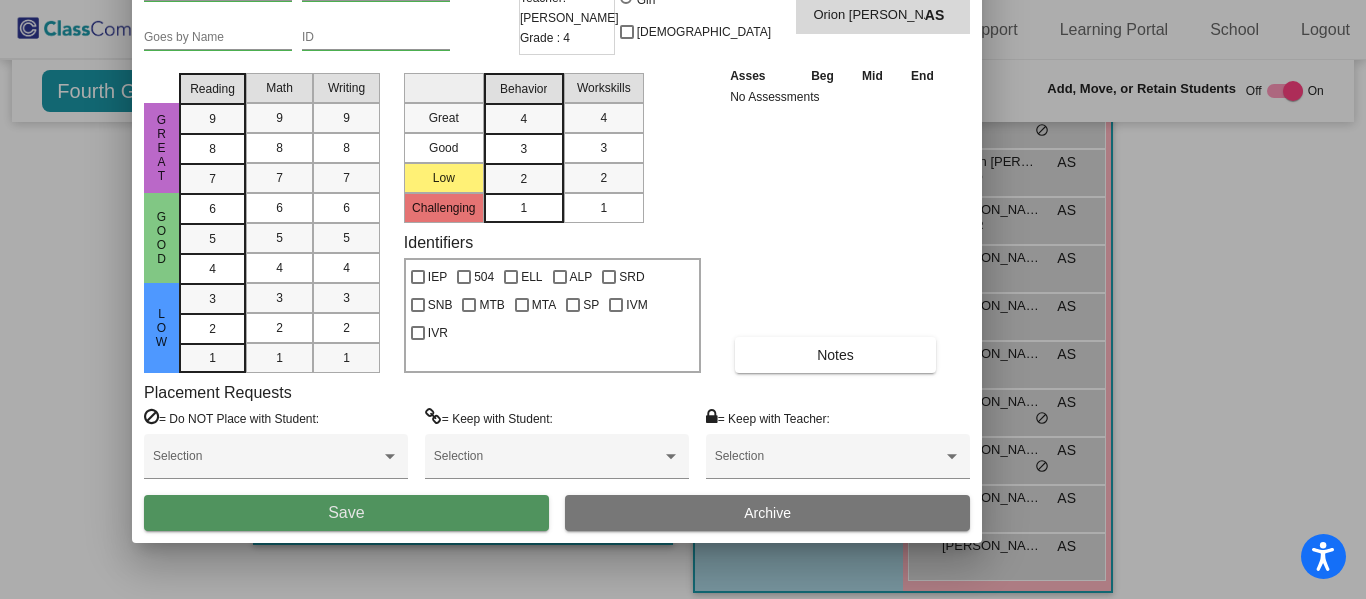 click on "Save" at bounding box center (346, 513) 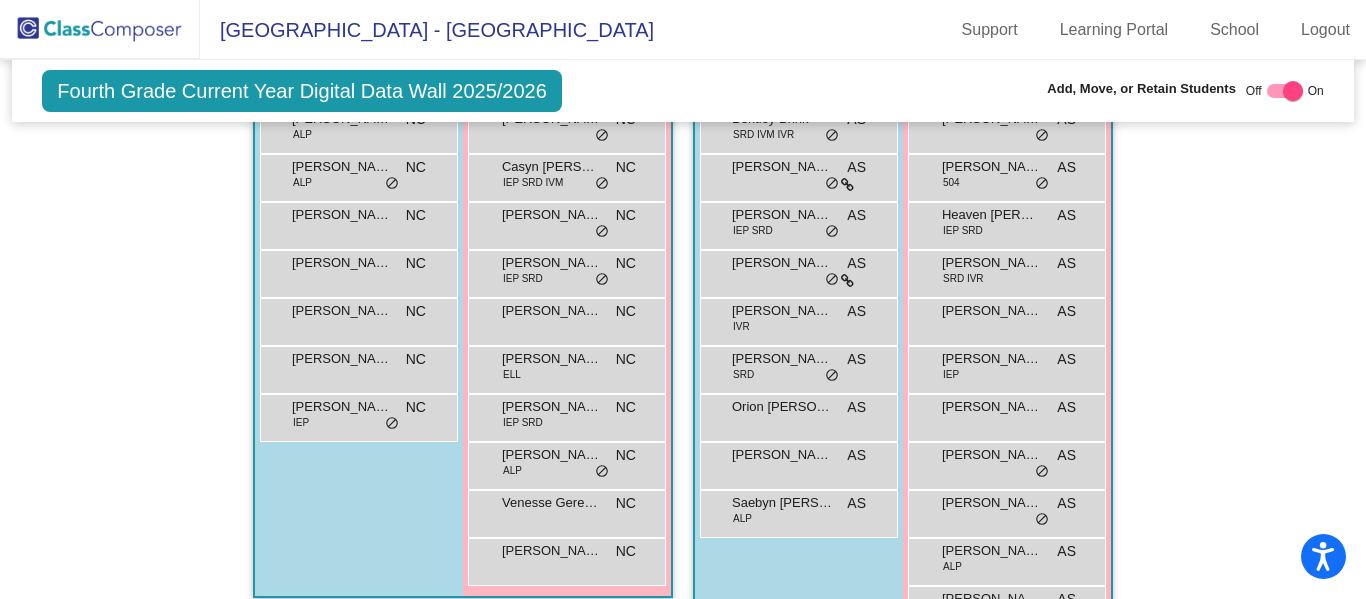 scroll, scrollTop: 561, scrollLeft: 0, axis: vertical 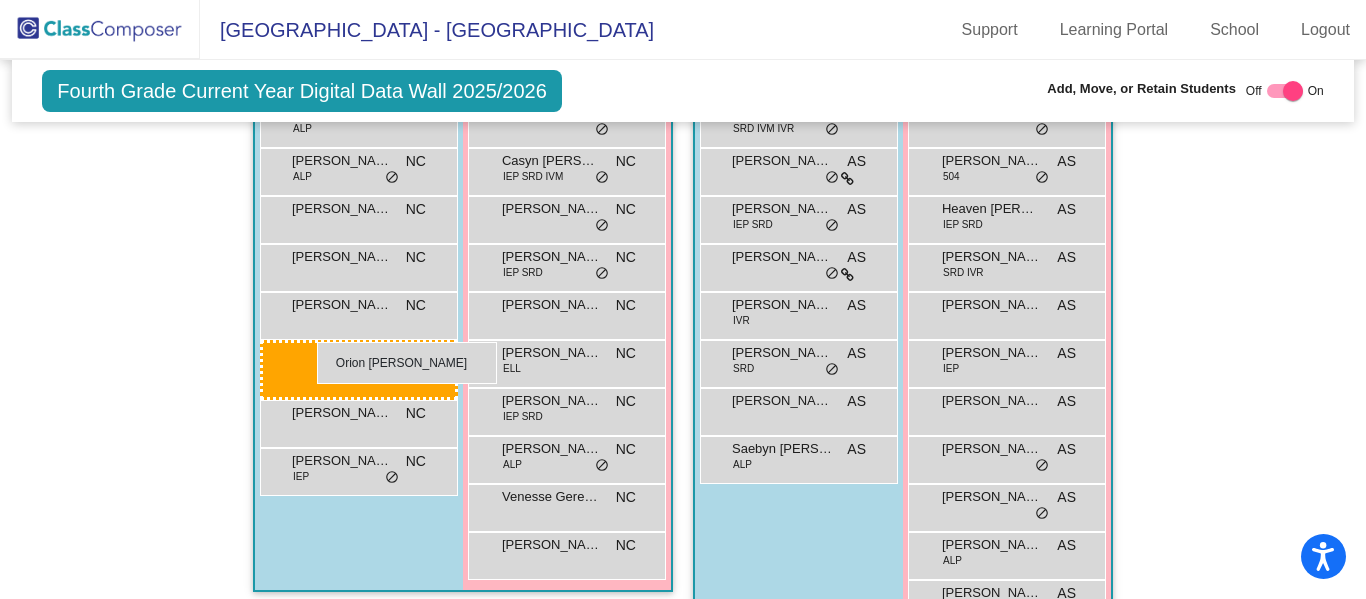 drag, startPoint x: 828, startPoint y: 401, endPoint x: 316, endPoint y: 342, distance: 515.3882 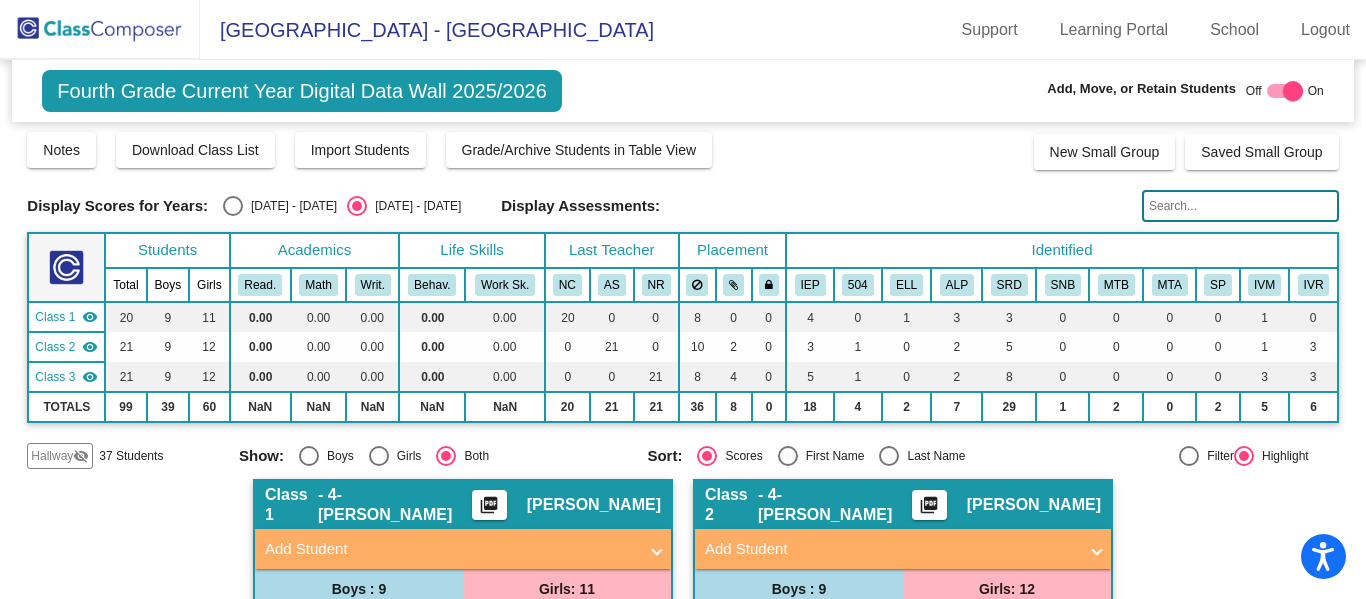 scroll, scrollTop: 0, scrollLeft: 0, axis: both 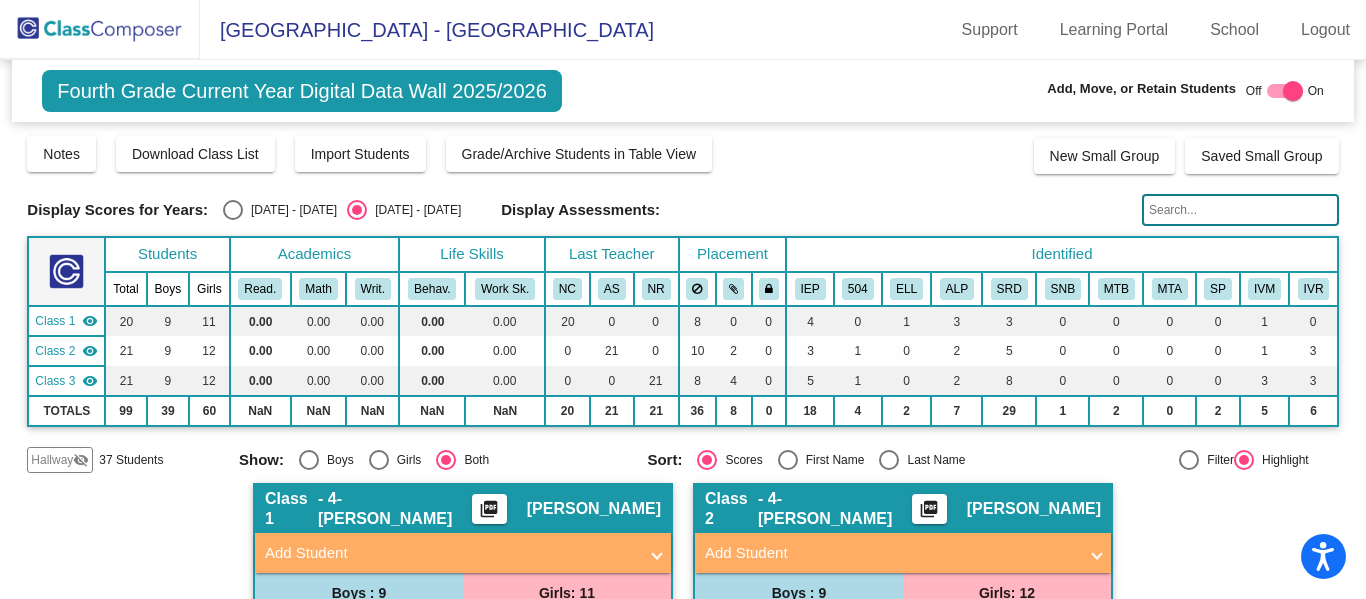 click 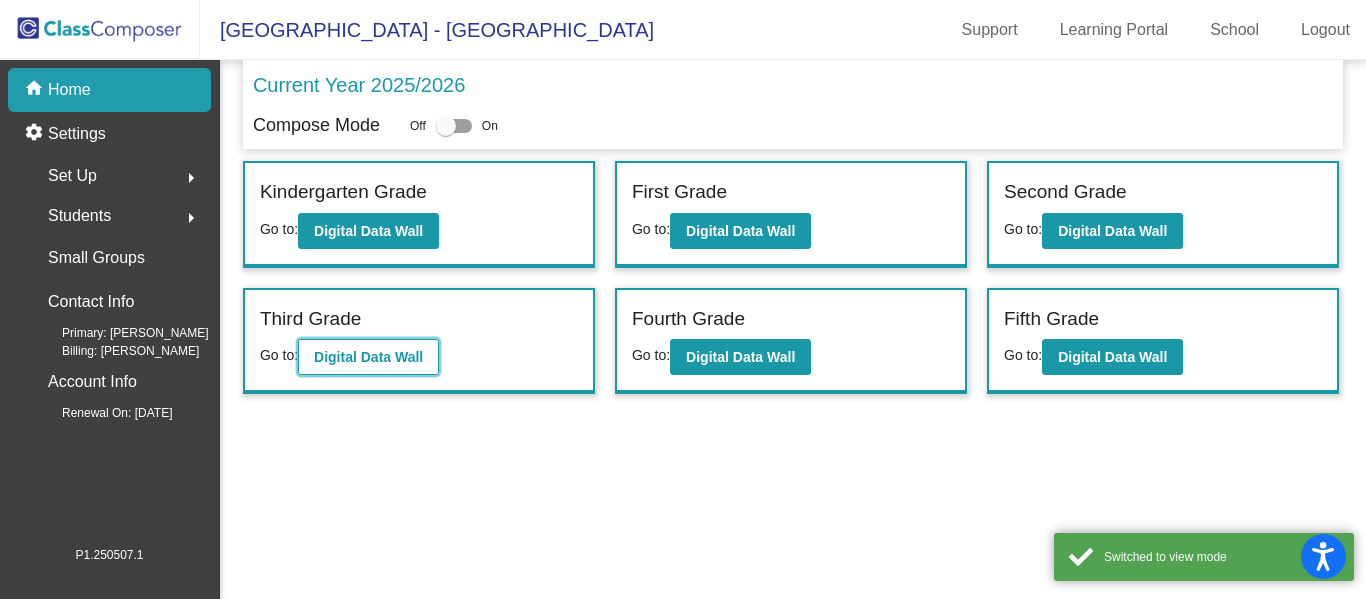 click on "Digital Data Wall" 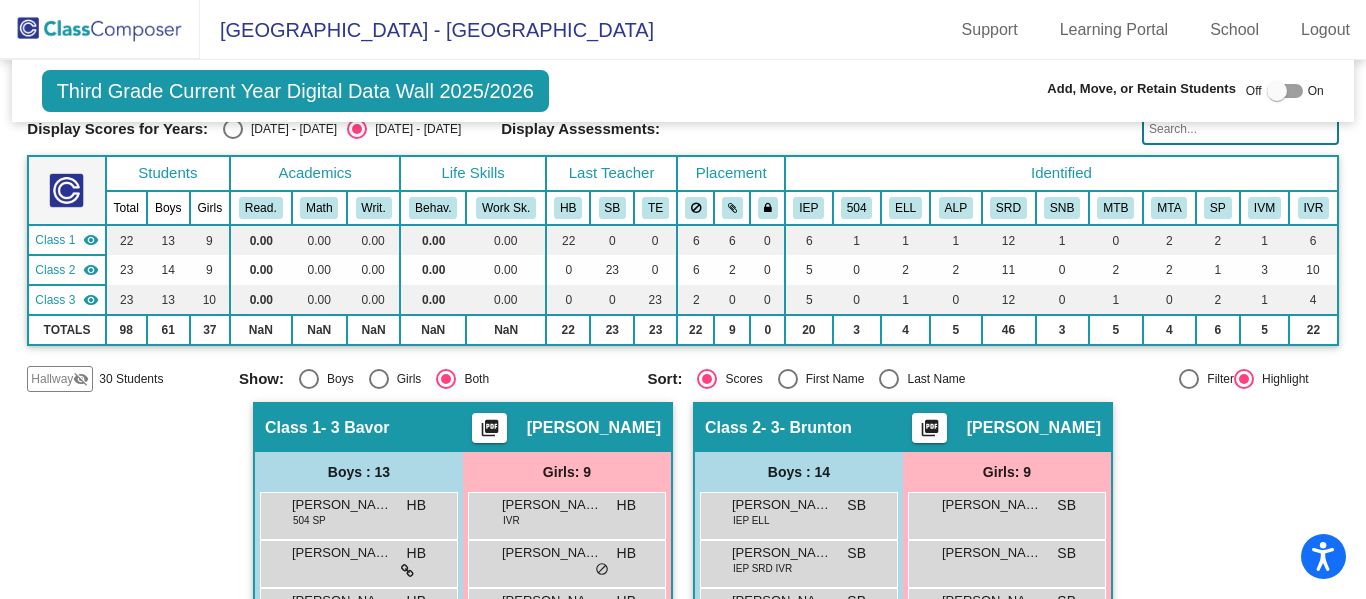 scroll, scrollTop: 0, scrollLeft: 0, axis: both 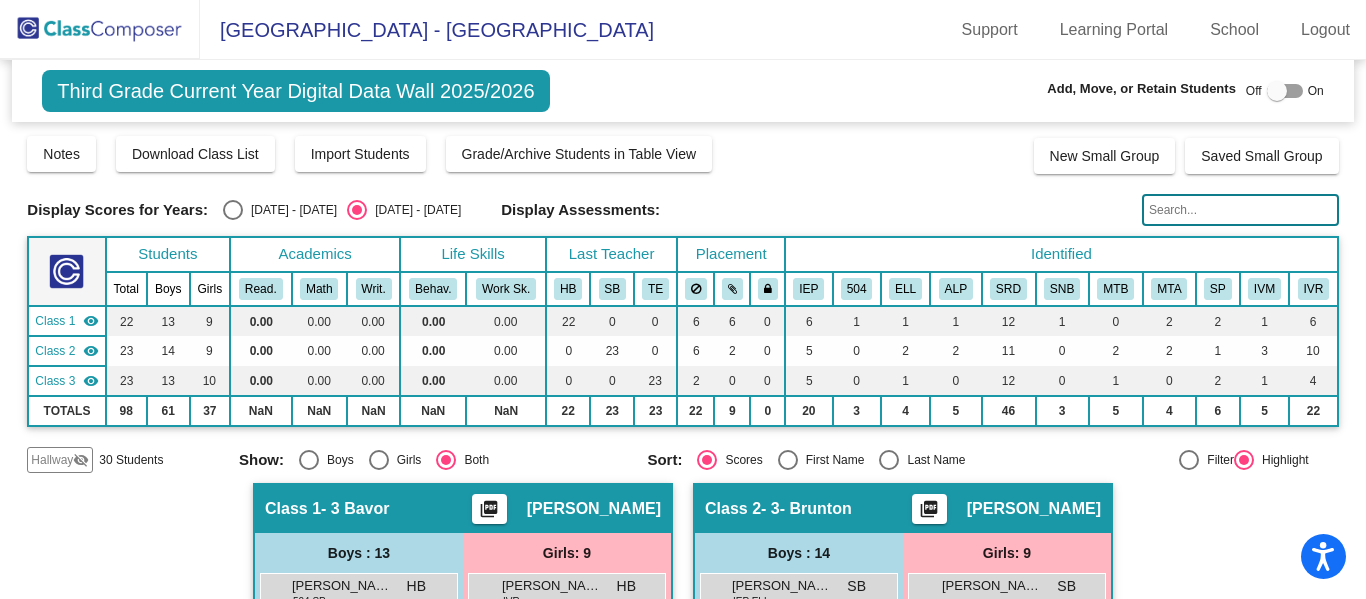 click at bounding box center [233, 210] 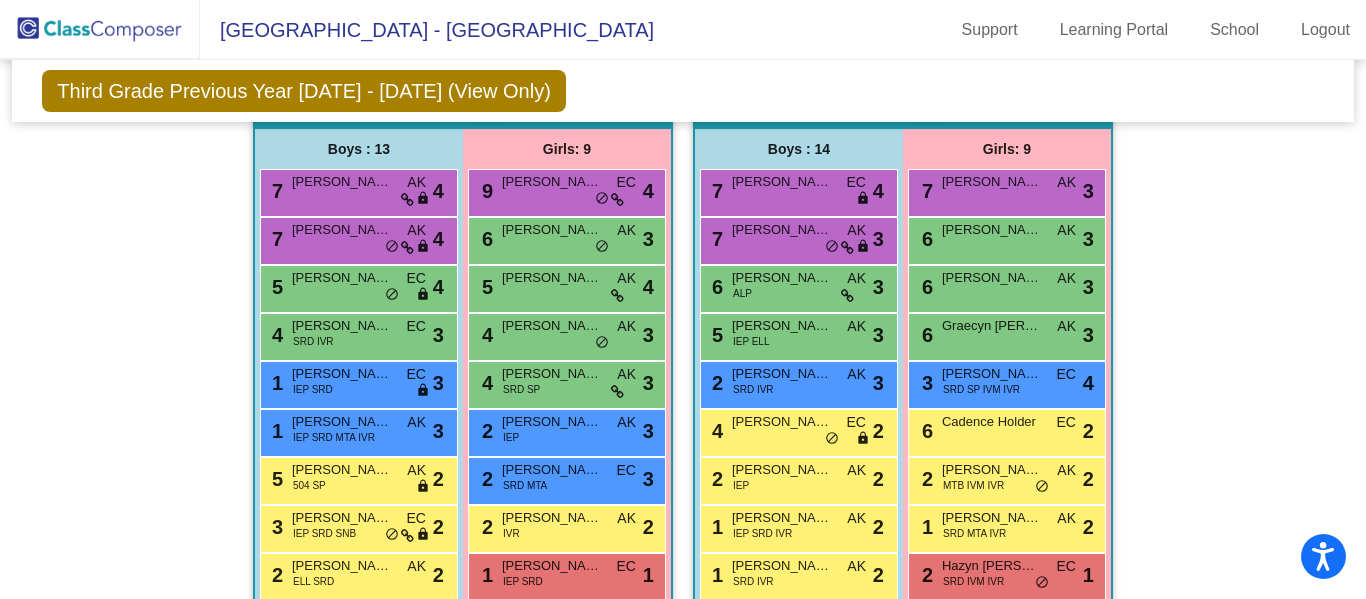 scroll, scrollTop: 0, scrollLeft: 0, axis: both 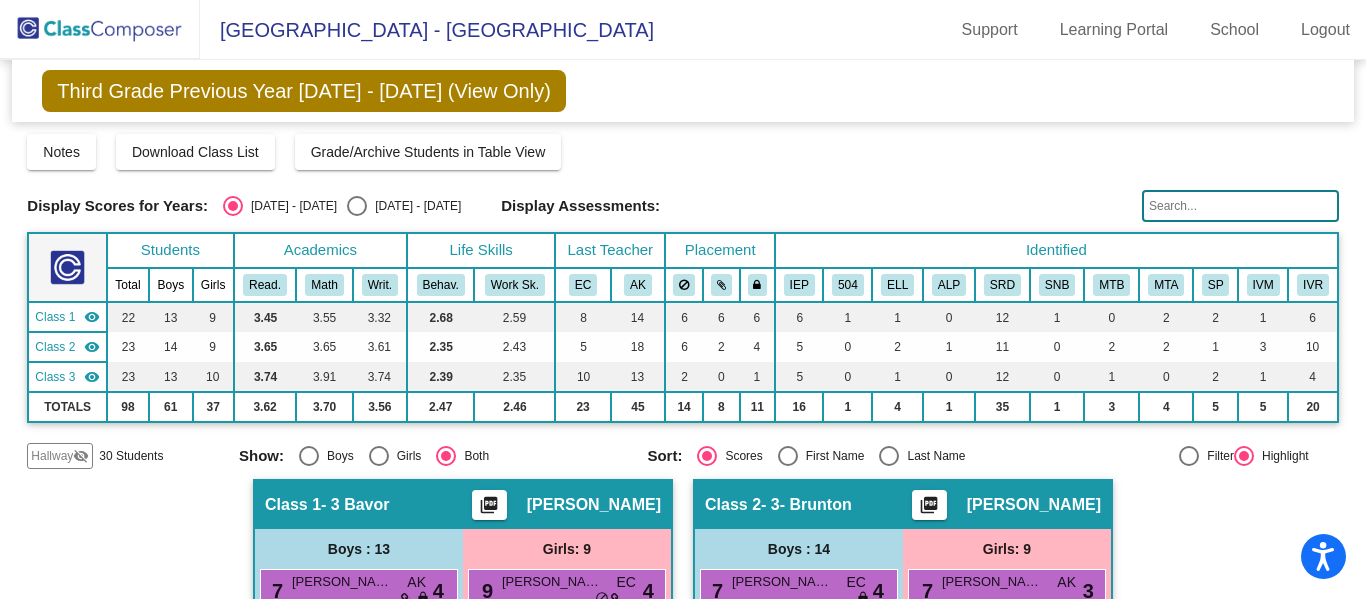 click at bounding box center [357, 206] 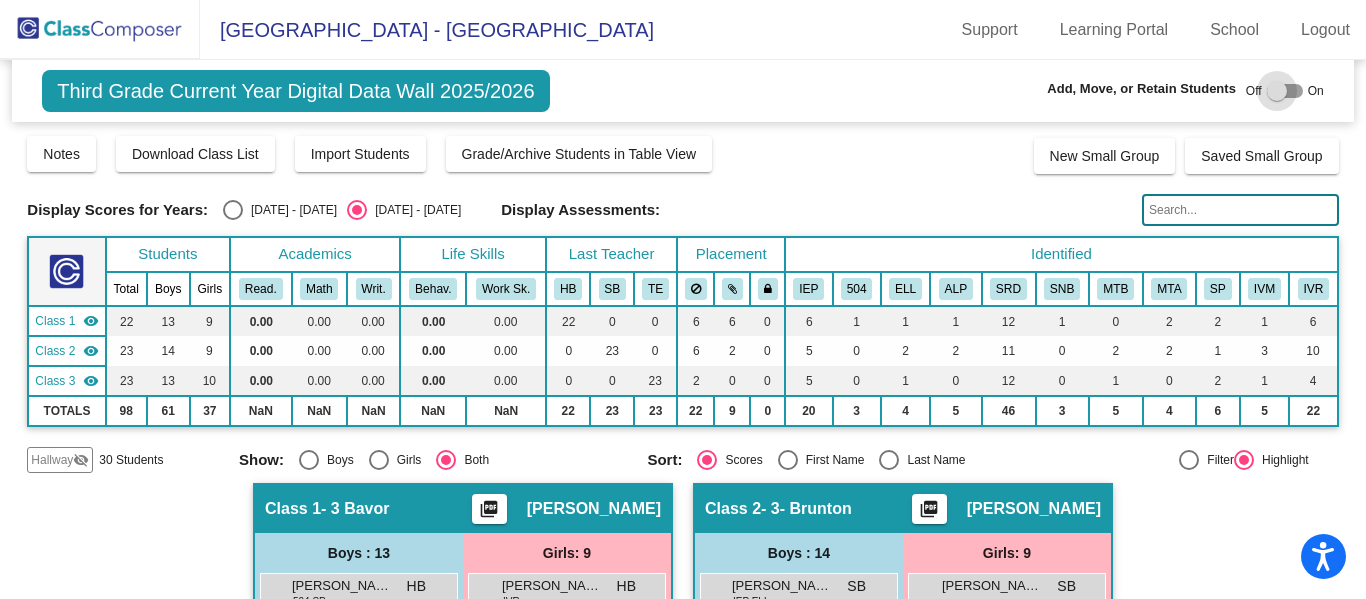 click at bounding box center [1285, 91] 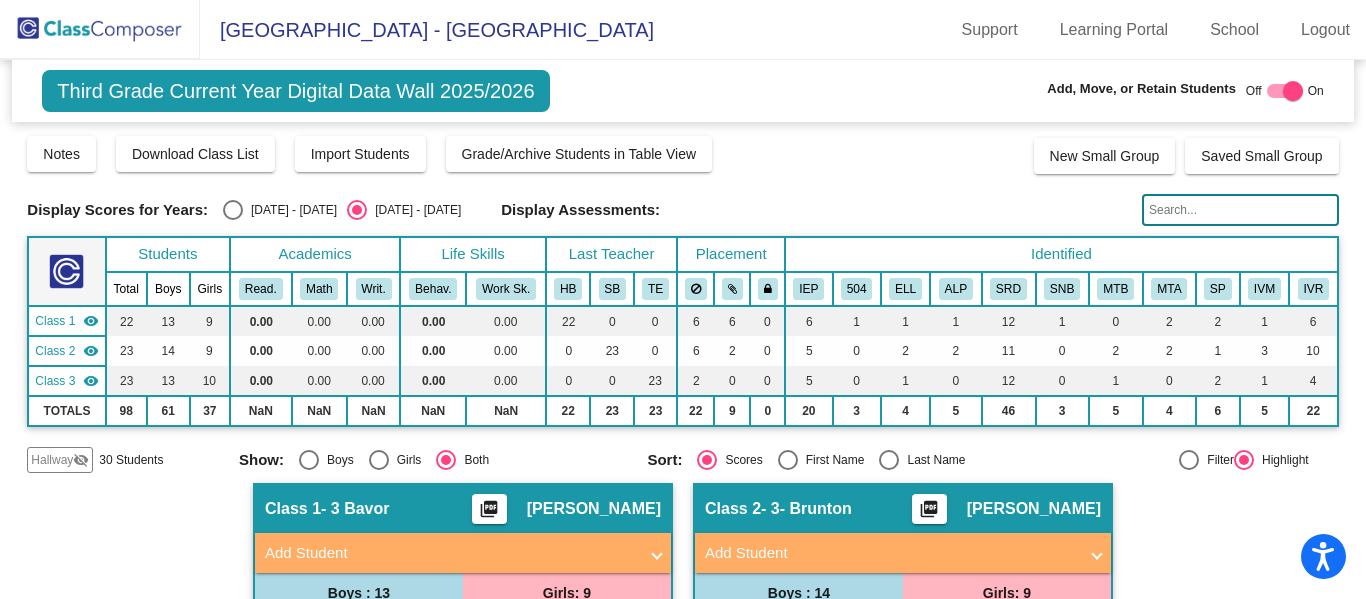 click on "Hallway" 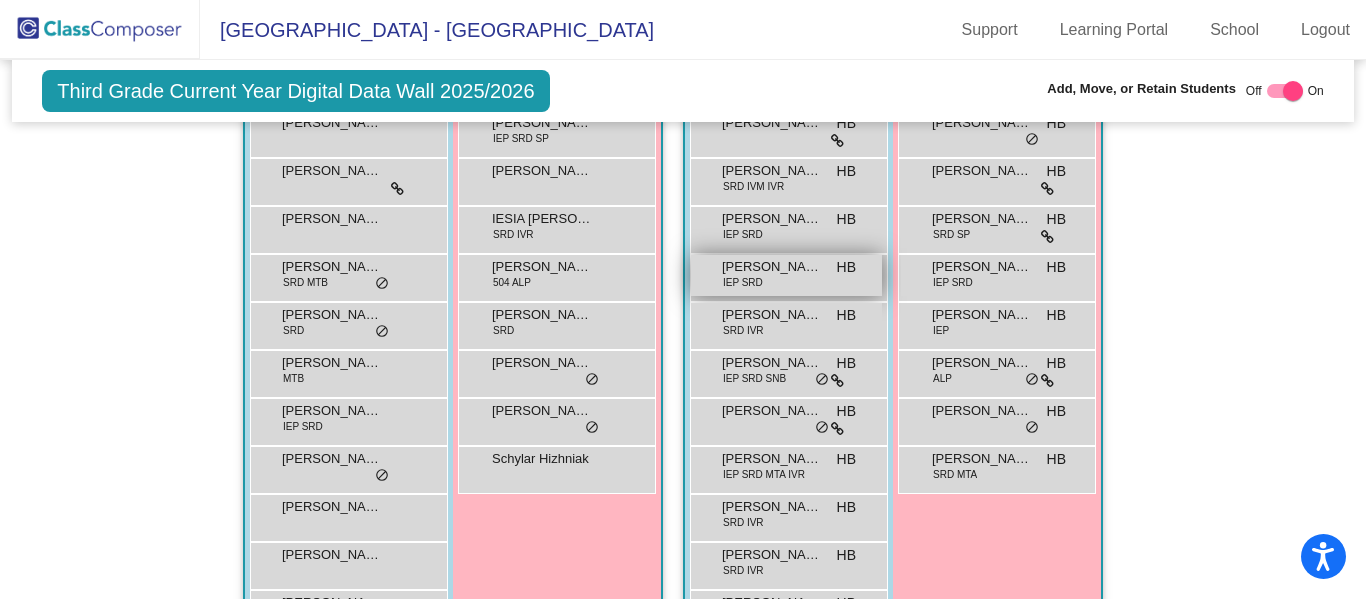 scroll, scrollTop: 553, scrollLeft: 0, axis: vertical 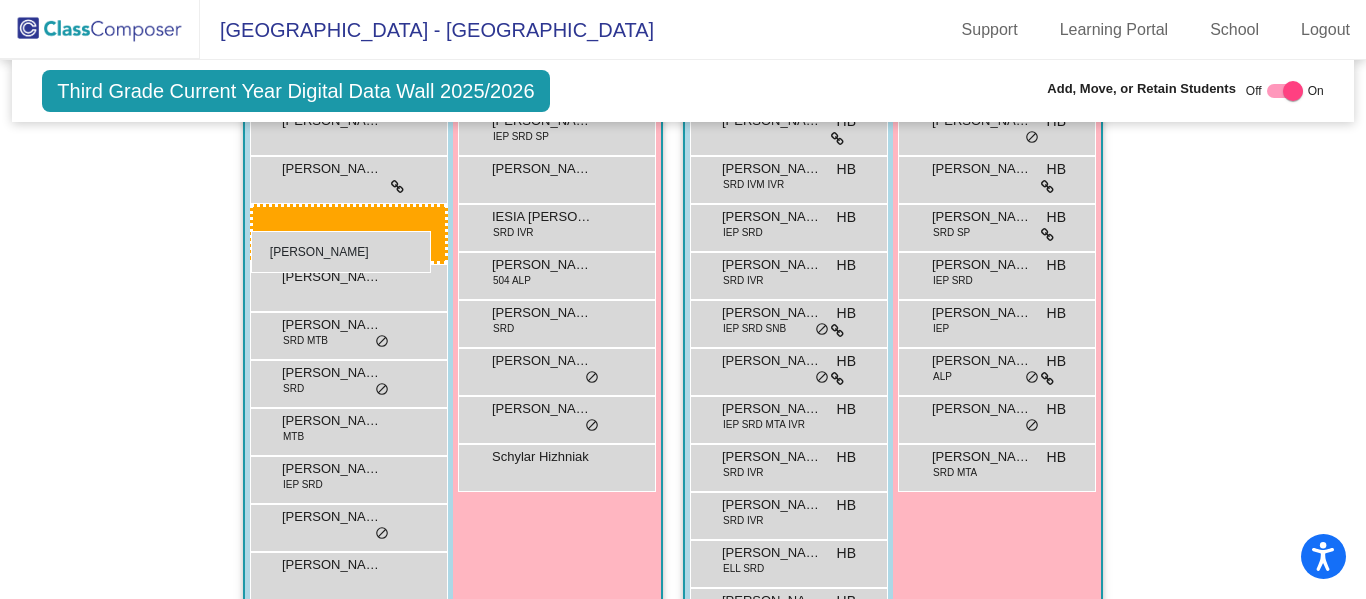 drag, startPoint x: 791, startPoint y: 272, endPoint x: 251, endPoint y: 231, distance: 541.55426 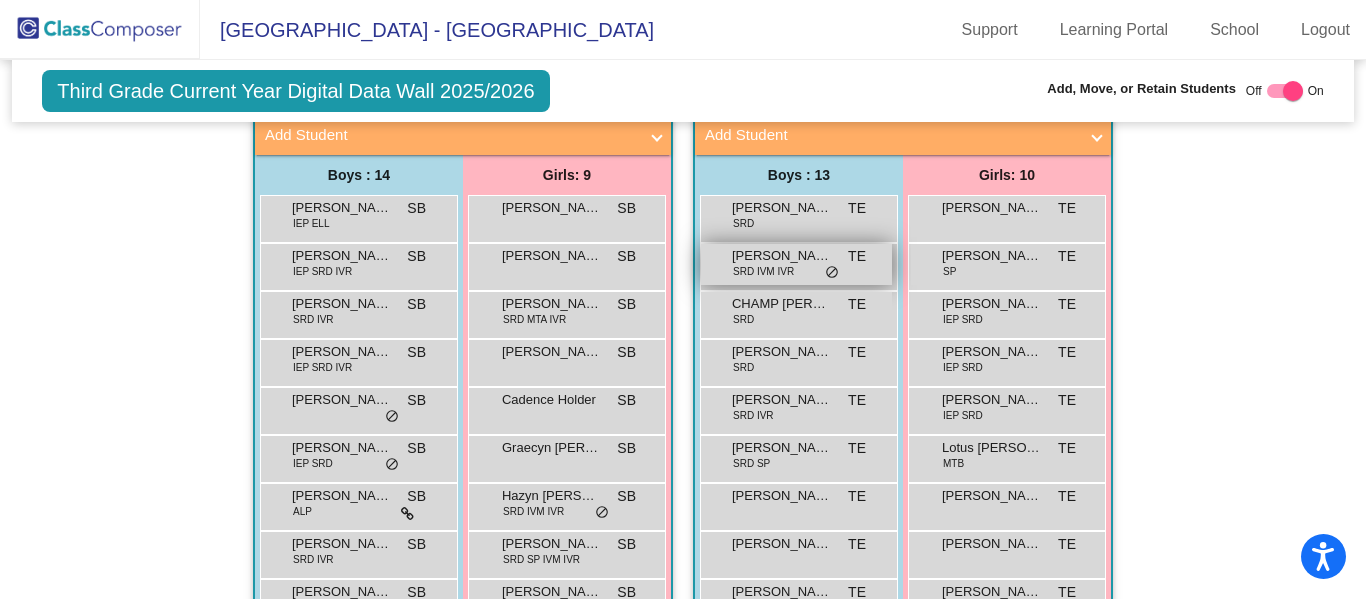 scroll, scrollTop: 1645, scrollLeft: 0, axis: vertical 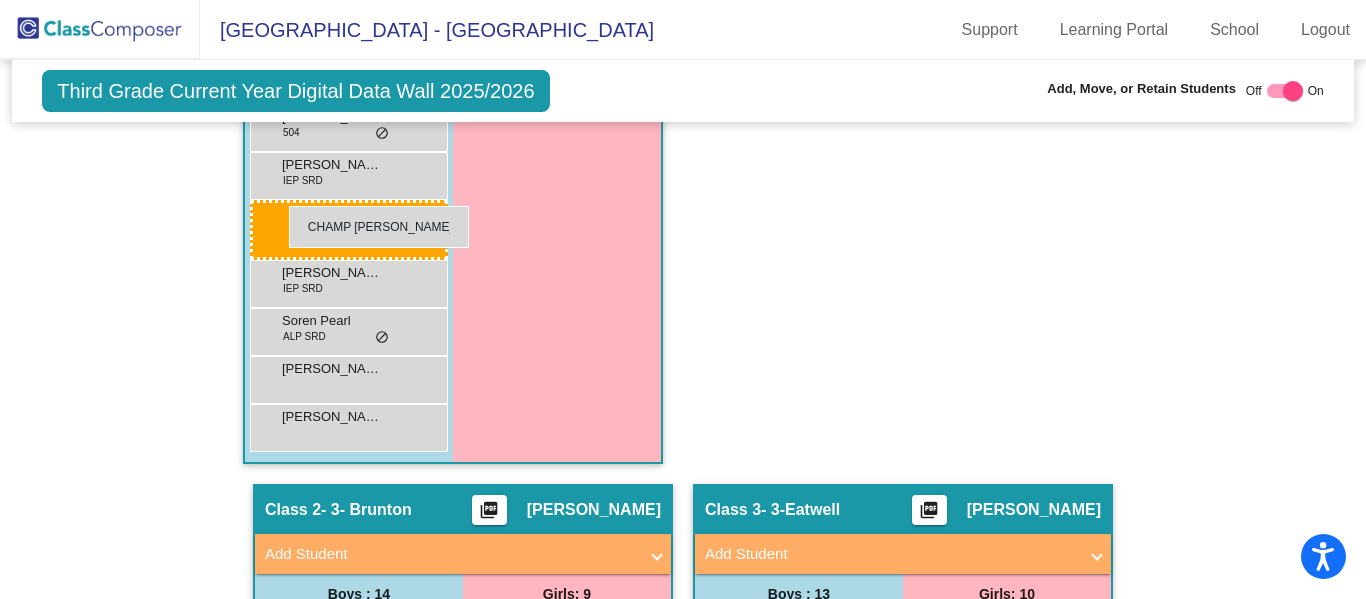 drag, startPoint x: 816, startPoint y: 296, endPoint x: 288, endPoint y: 206, distance: 535.61554 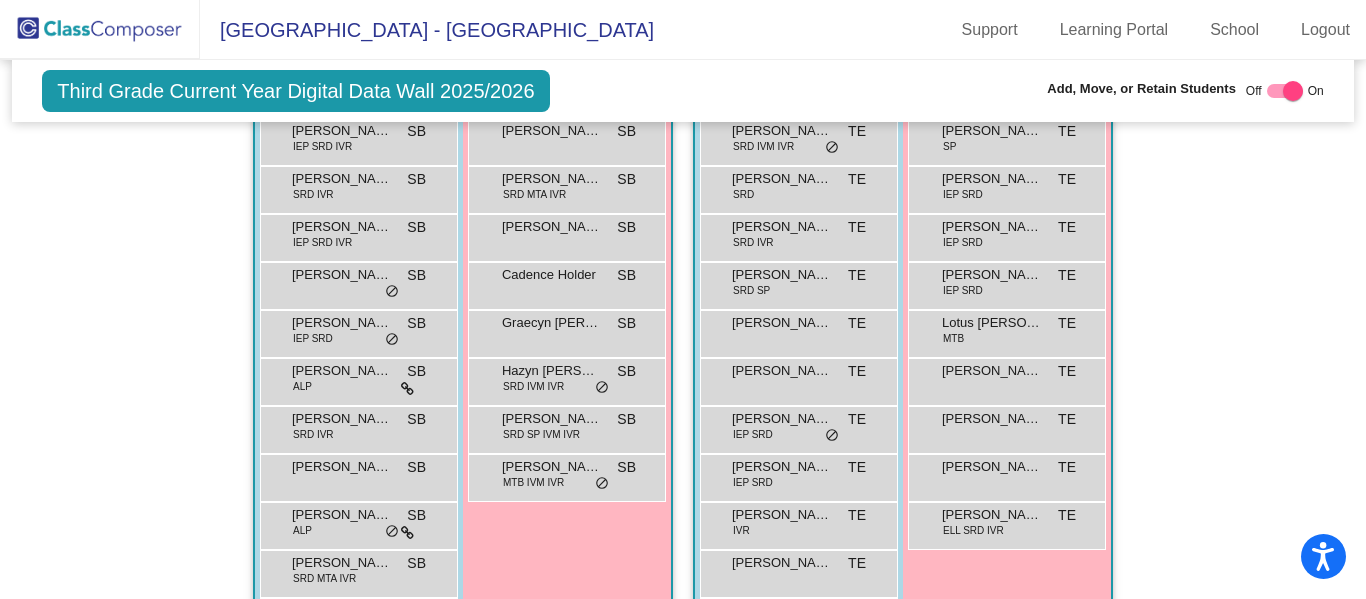 scroll, scrollTop: 1806, scrollLeft: 0, axis: vertical 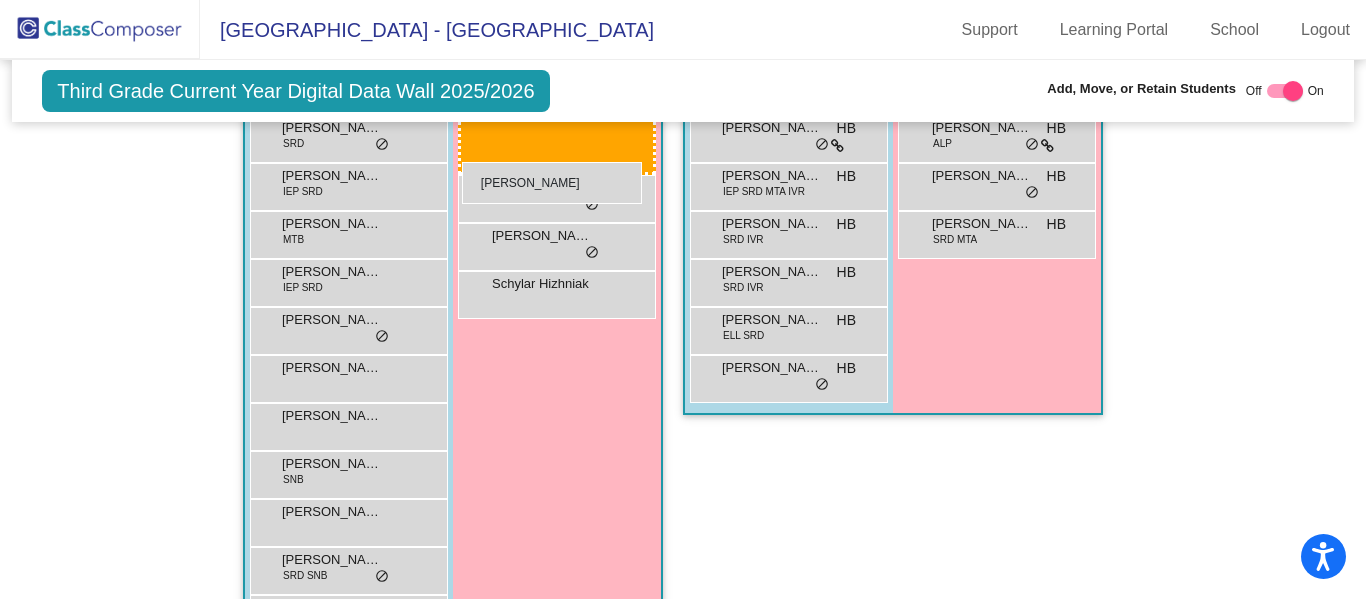 drag, startPoint x: 958, startPoint y: 391, endPoint x: 462, endPoint y: 164, distance: 545.47687 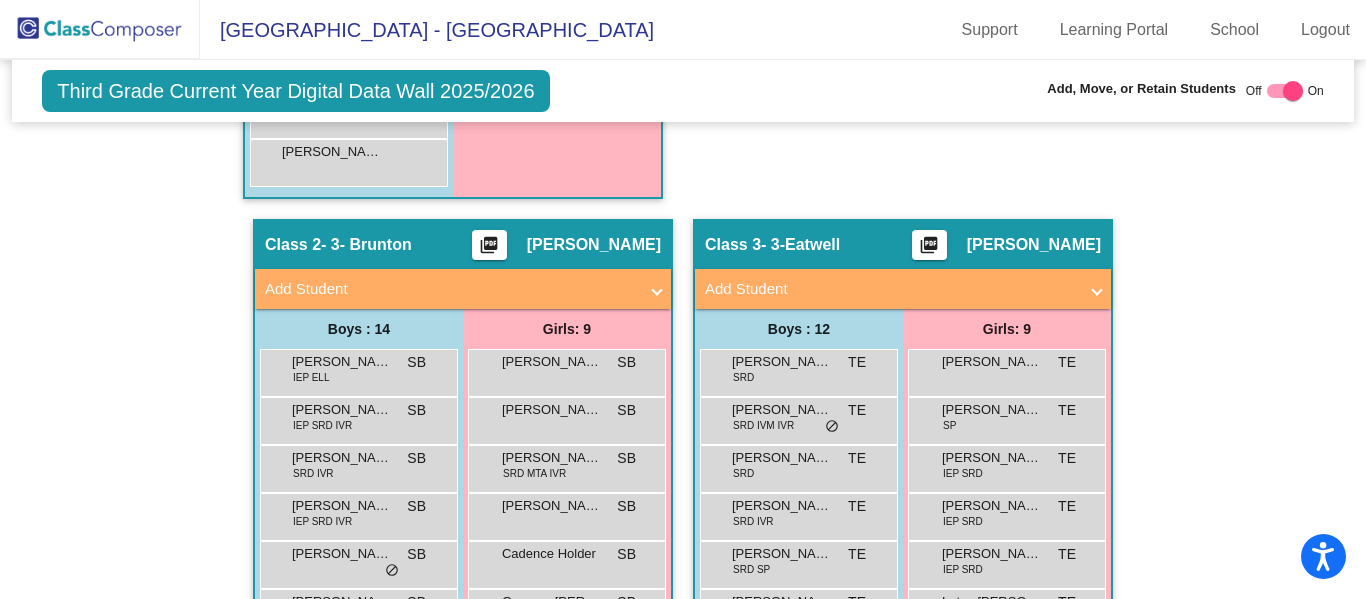 scroll, scrollTop: 1529, scrollLeft: 0, axis: vertical 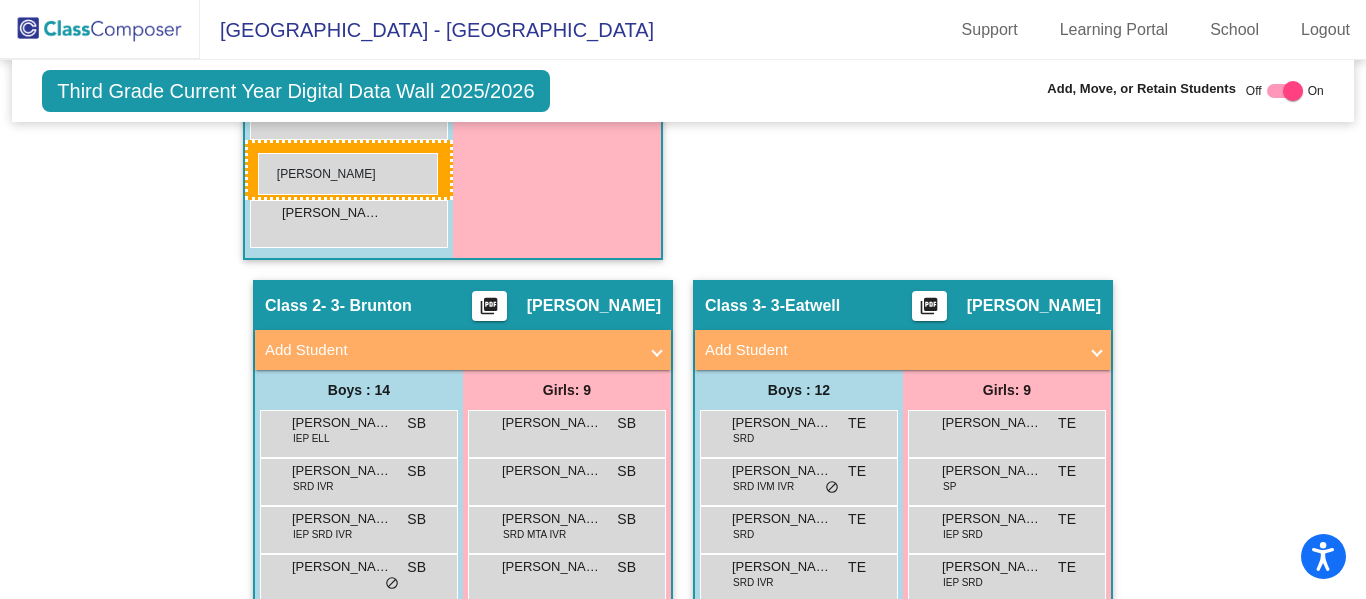 drag, startPoint x: 313, startPoint y: 416, endPoint x: 258, endPoint y: 153, distance: 268.68942 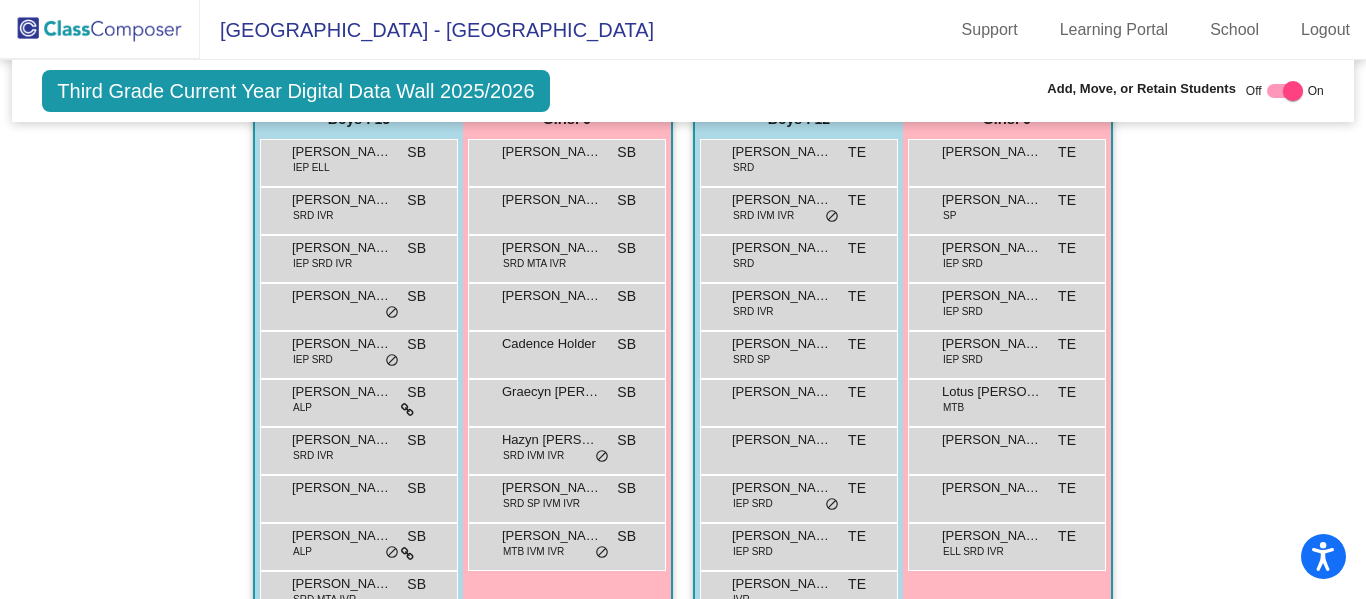 scroll, scrollTop: 1763, scrollLeft: 0, axis: vertical 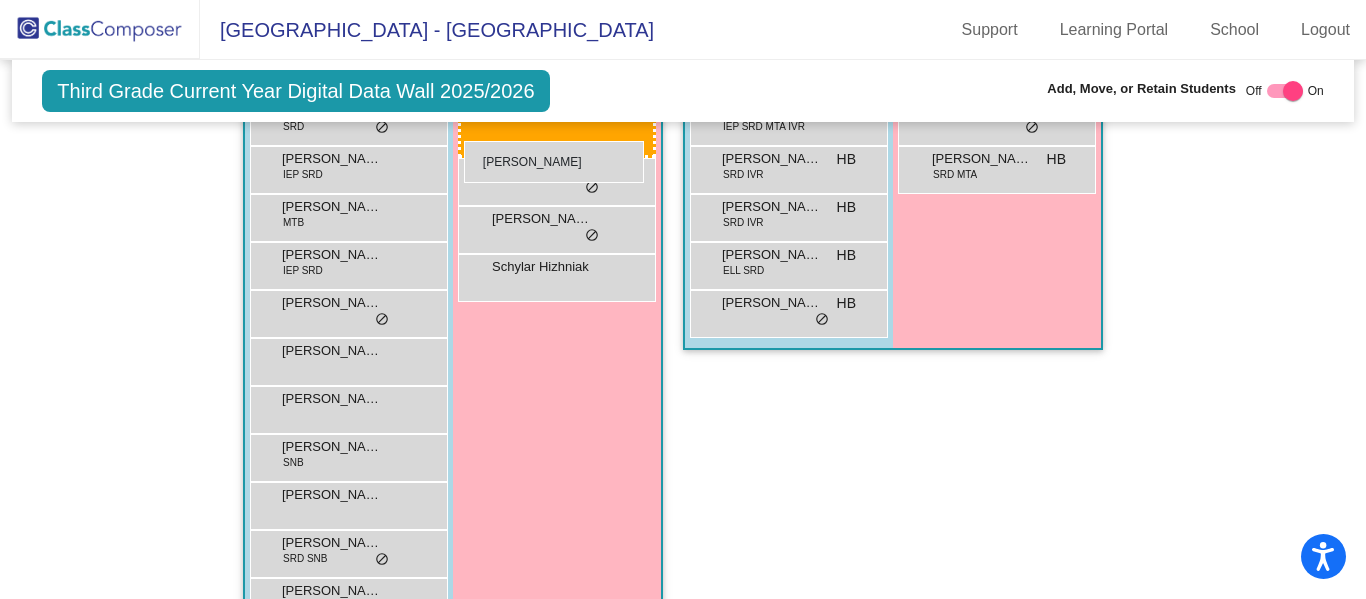 drag, startPoint x: 536, startPoint y: 179, endPoint x: 464, endPoint y: 145, distance: 79.624115 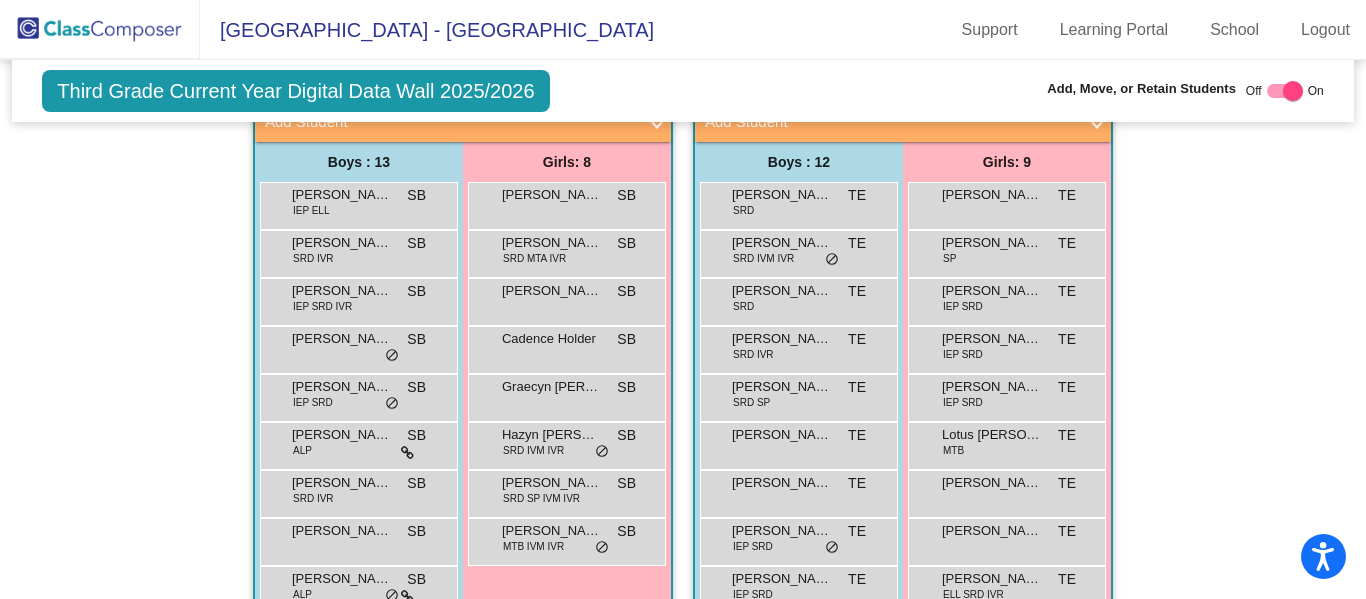 scroll, scrollTop: 1734, scrollLeft: 0, axis: vertical 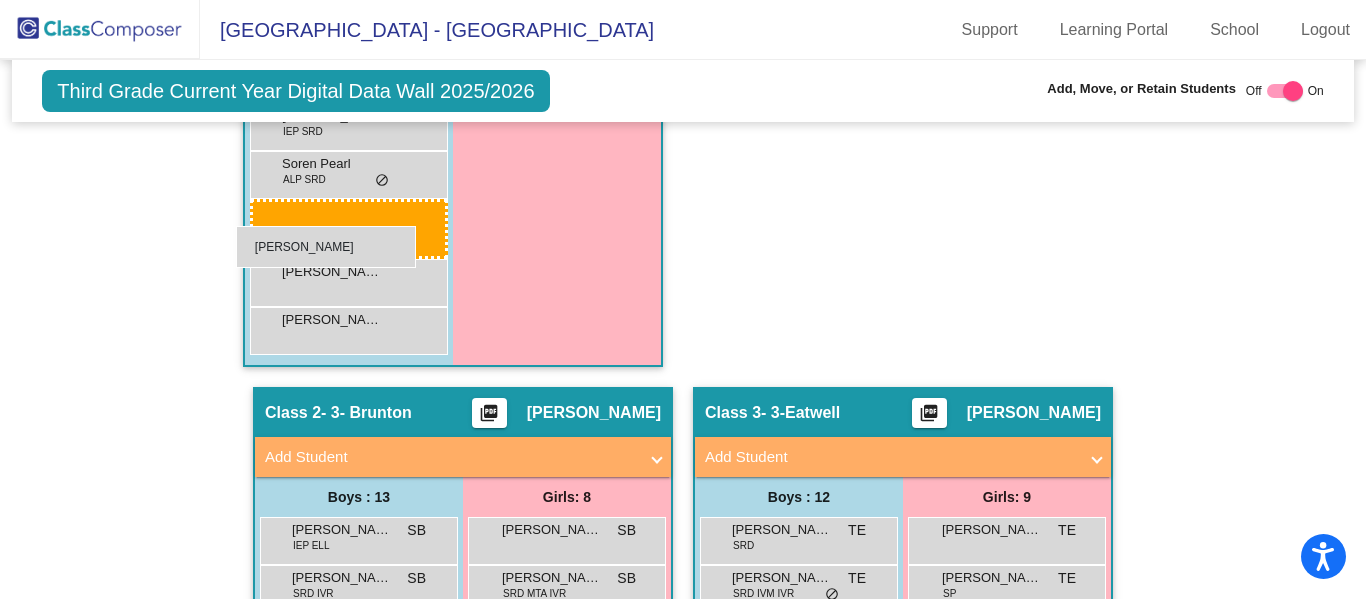 drag, startPoint x: 355, startPoint y: 304, endPoint x: 242, endPoint y: 221, distance: 140.20699 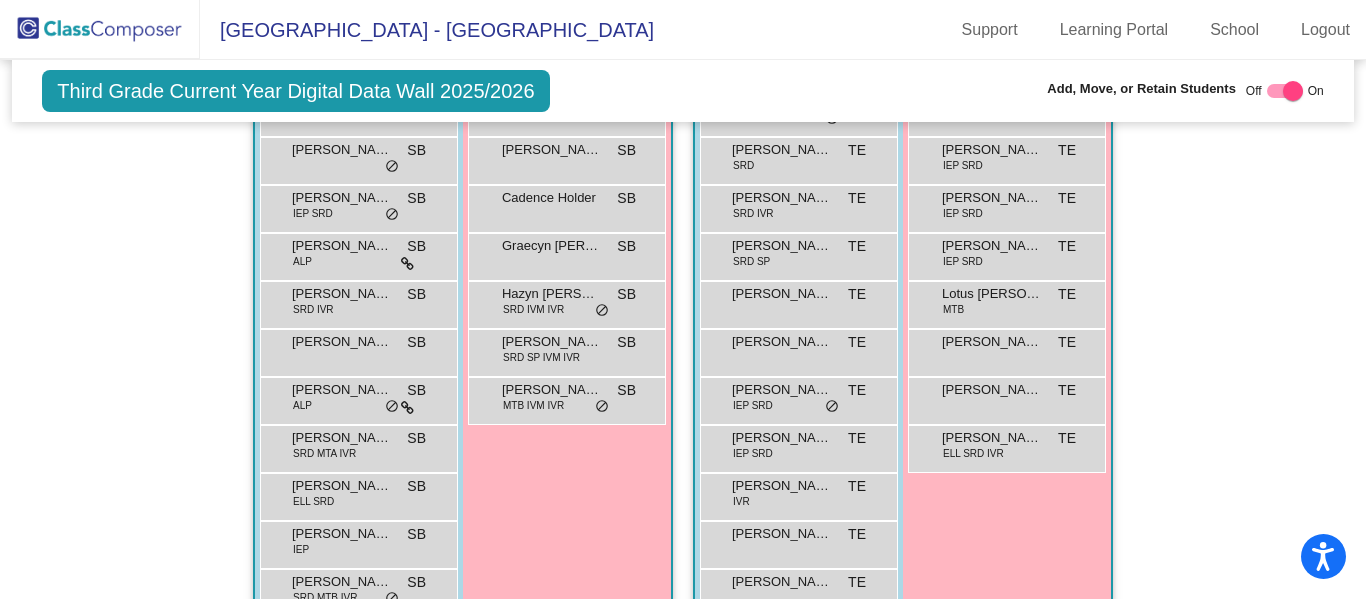 scroll, scrollTop: 1932, scrollLeft: 0, axis: vertical 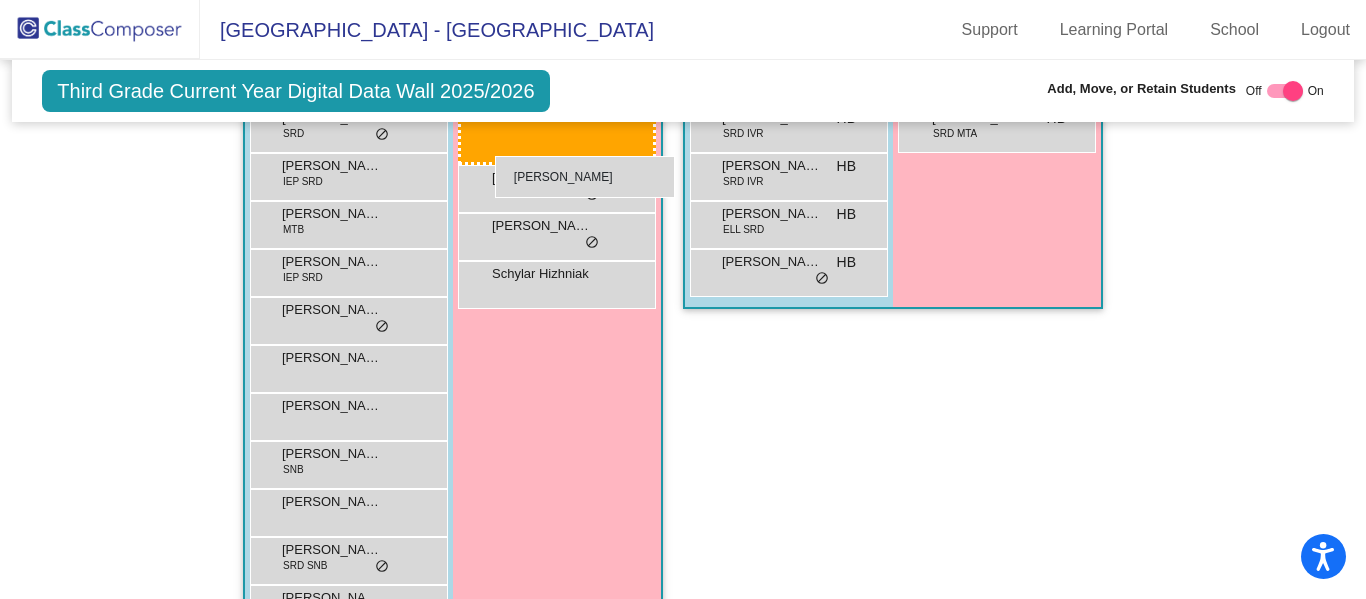 drag, startPoint x: 558, startPoint y: 349, endPoint x: 494, endPoint y: 161, distance: 198.59506 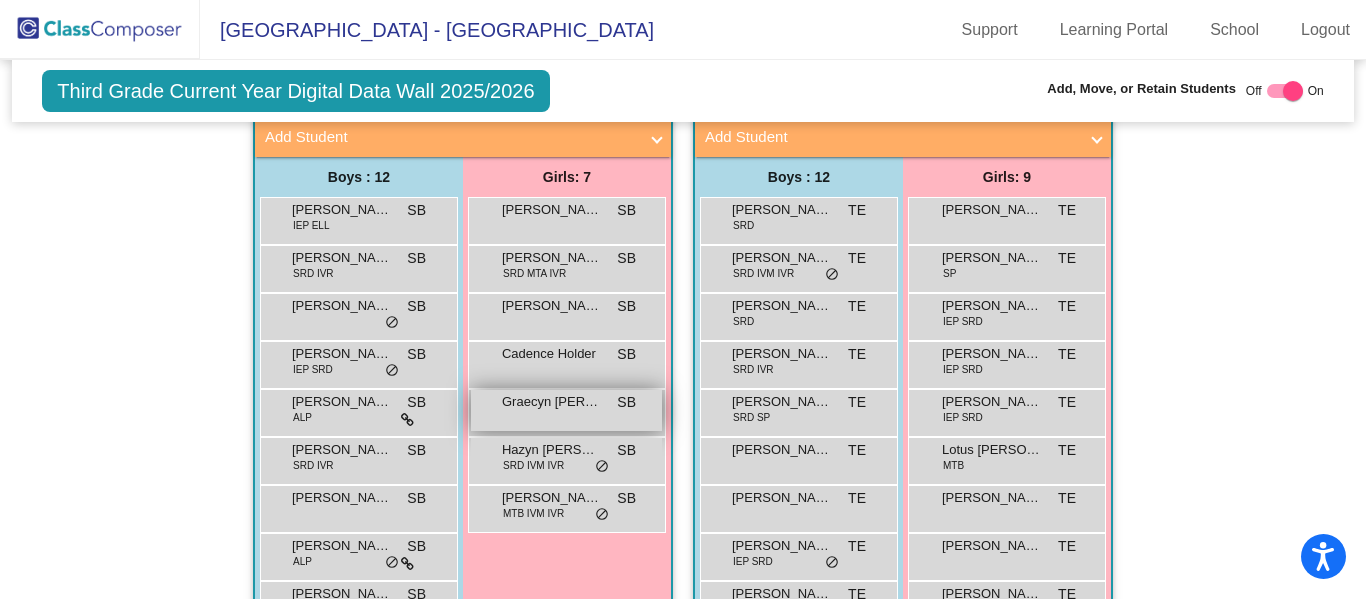 scroll, scrollTop: 1782, scrollLeft: 0, axis: vertical 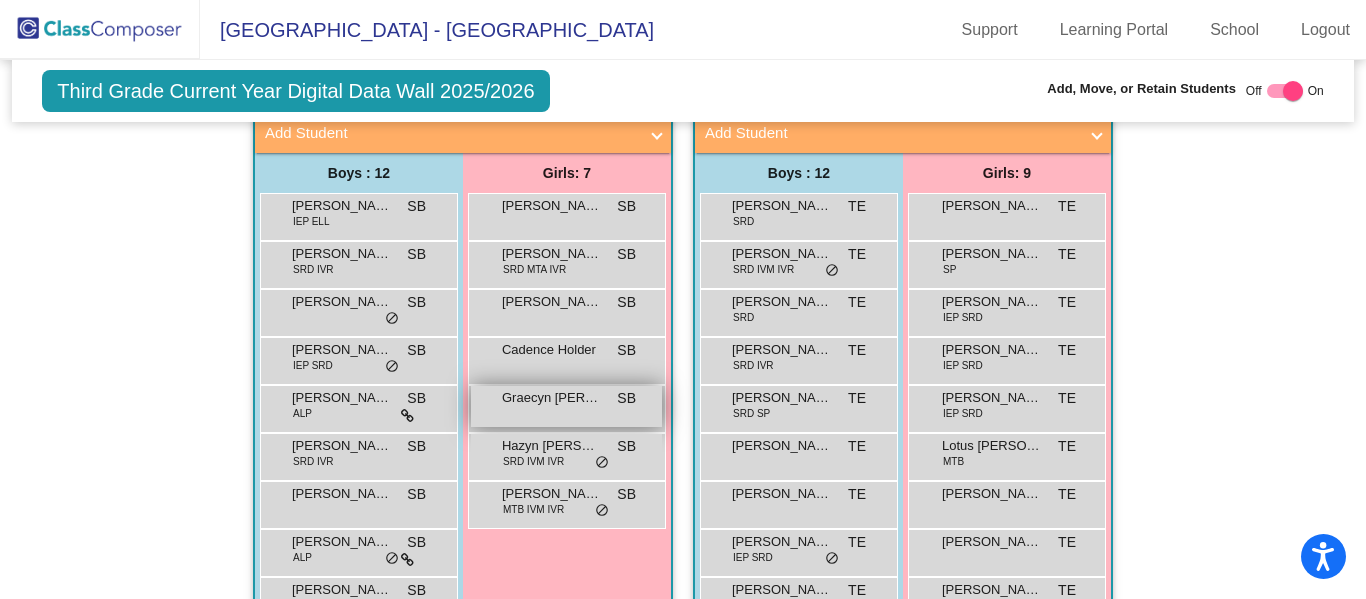click on "Graecyn Denker" at bounding box center (552, 398) 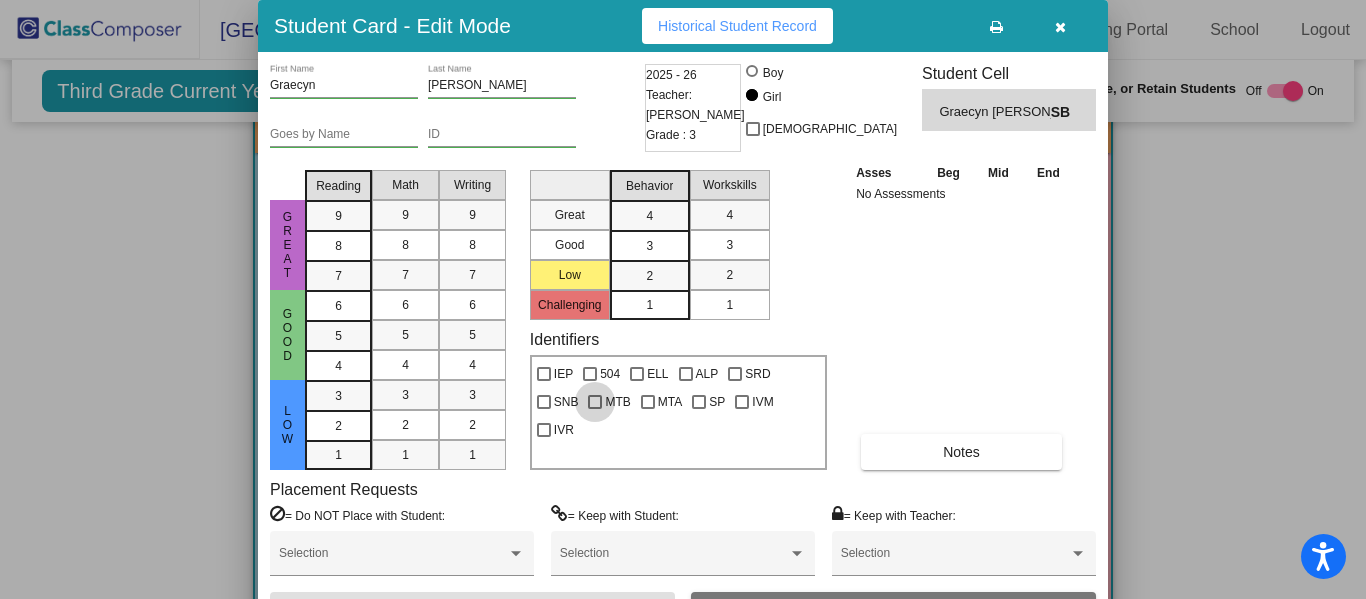 click on "MTB" at bounding box center (617, 402) 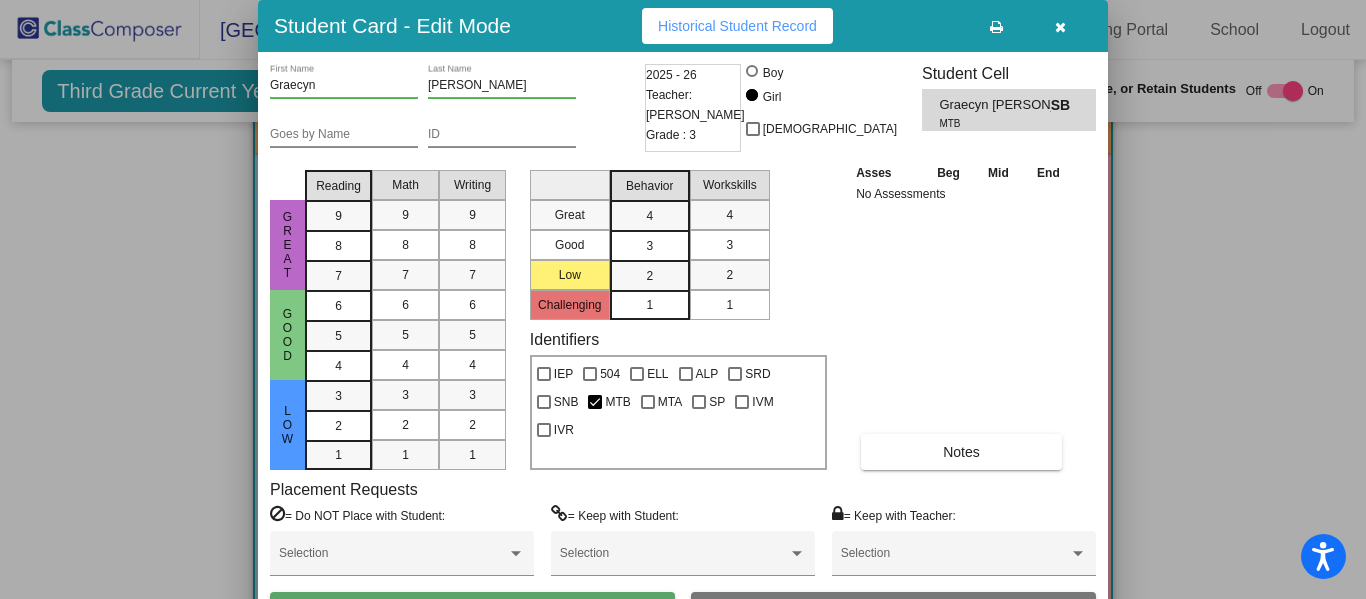 click at bounding box center [1060, 27] 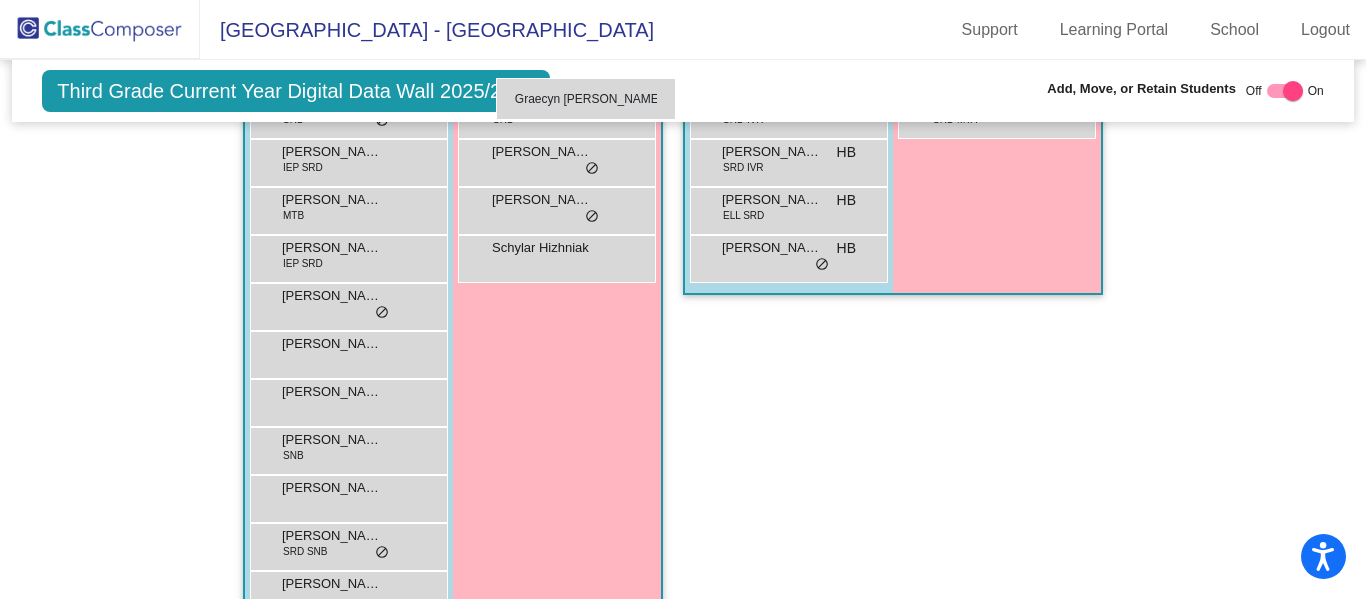 scroll, scrollTop: 898, scrollLeft: 0, axis: vertical 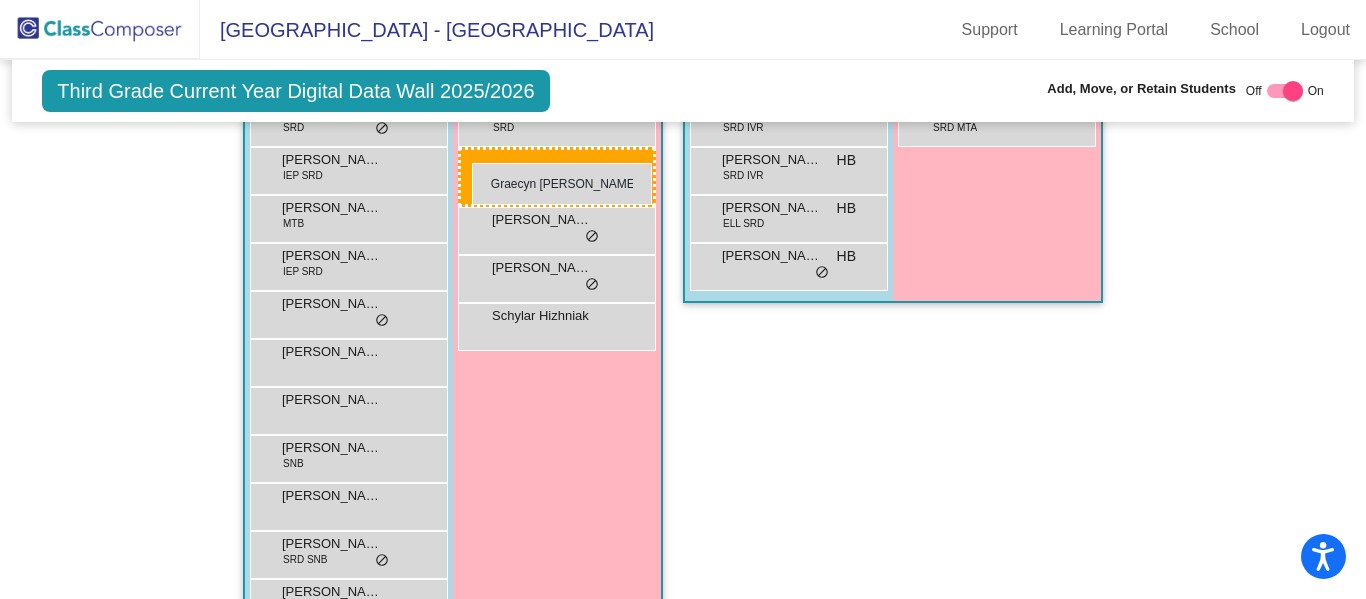 drag, startPoint x: 584, startPoint y: 400, endPoint x: 472, endPoint y: 163, distance: 262.13165 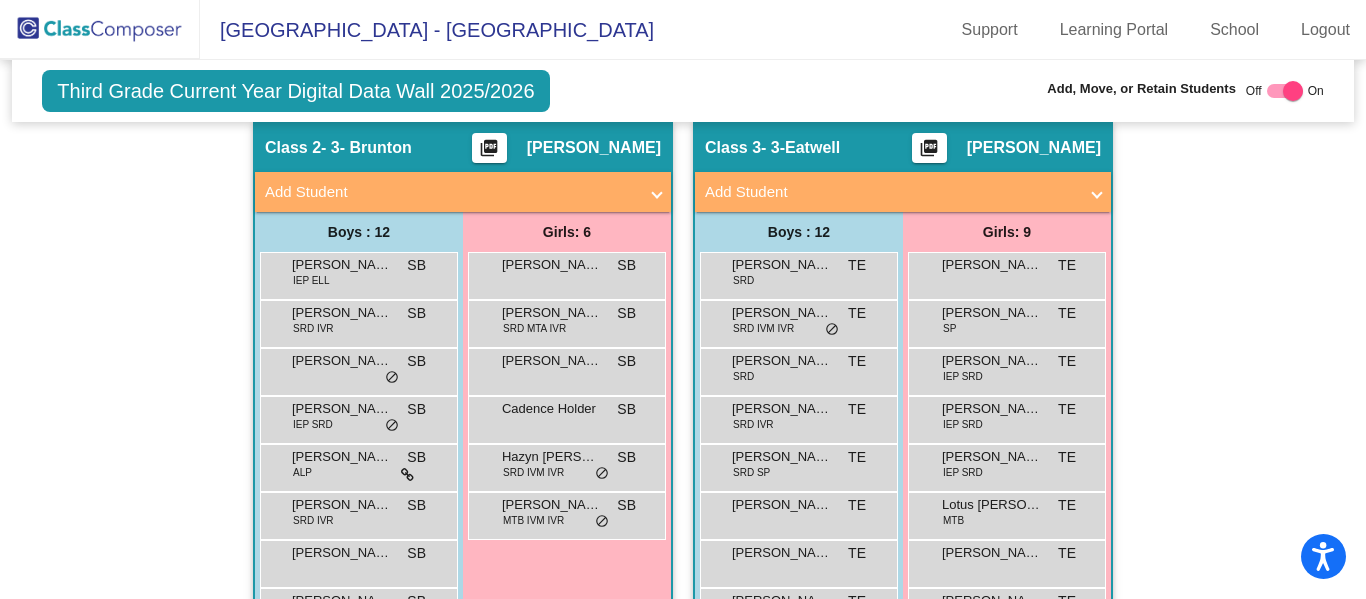 scroll, scrollTop: 1726, scrollLeft: 0, axis: vertical 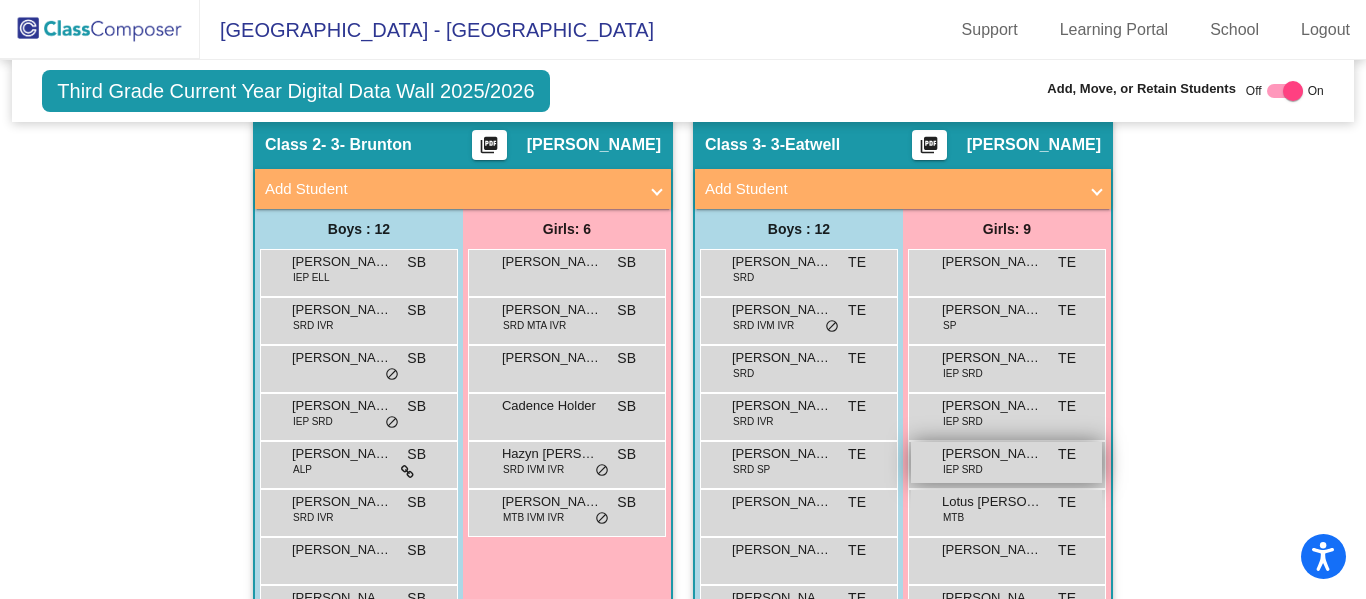 click on "LUNA ARAMBULO" at bounding box center [992, 454] 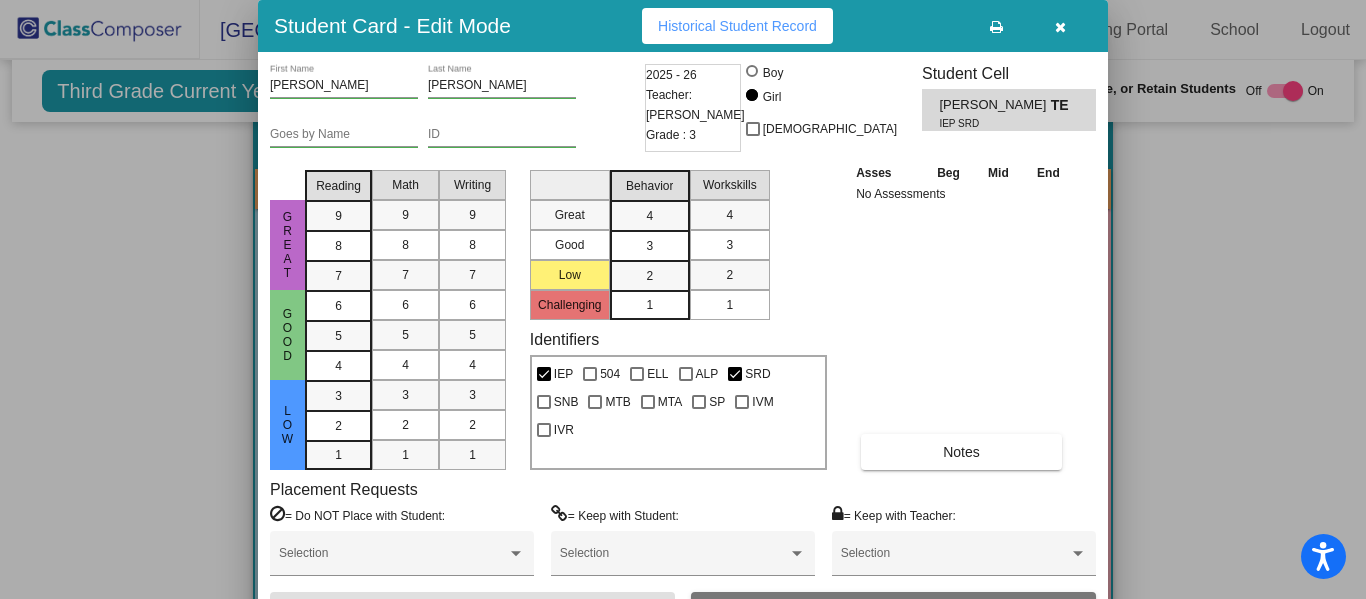 click at bounding box center [1060, 27] 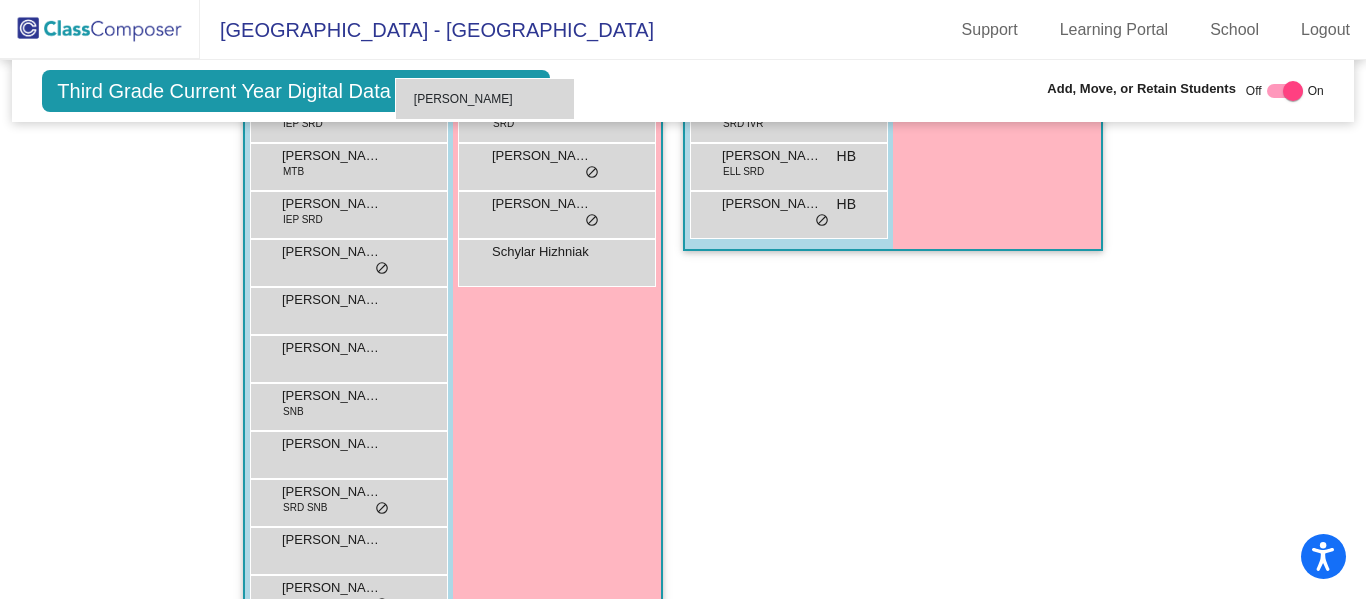 scroll, scrollTop: 950, scrollLeft: 0, axis: vertical 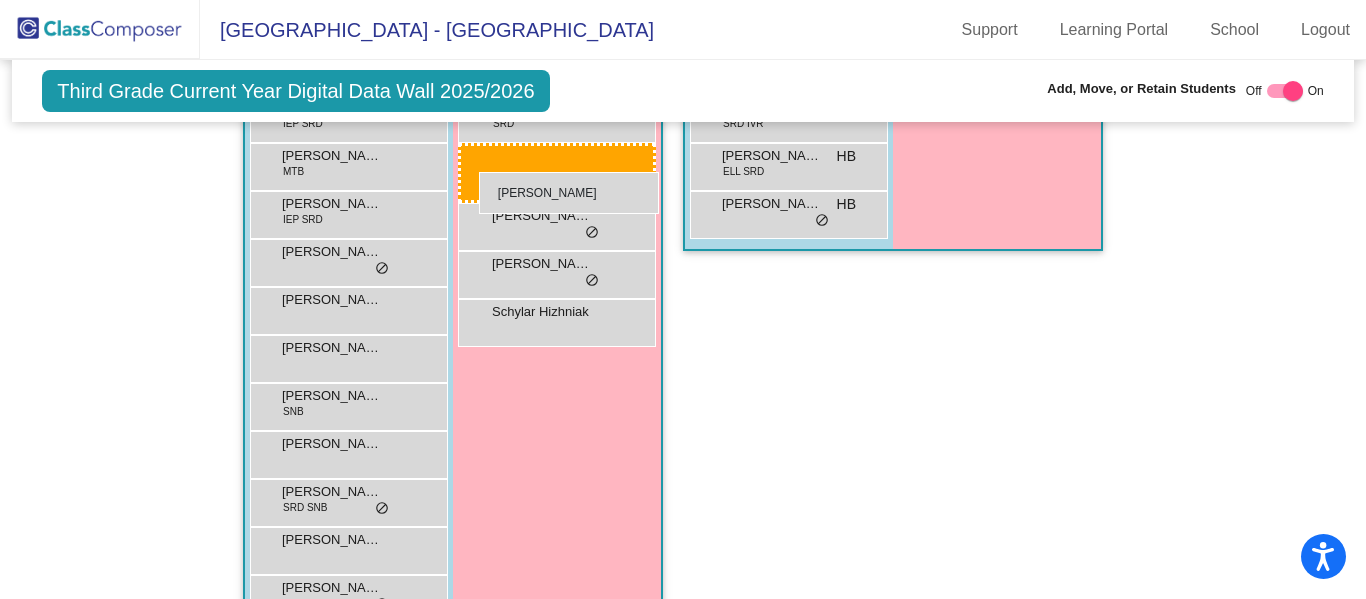 drag, startPoint x: 968, startPoint y: 458, endPoint x: 478, endPoint y: 172, distance: 567.35876 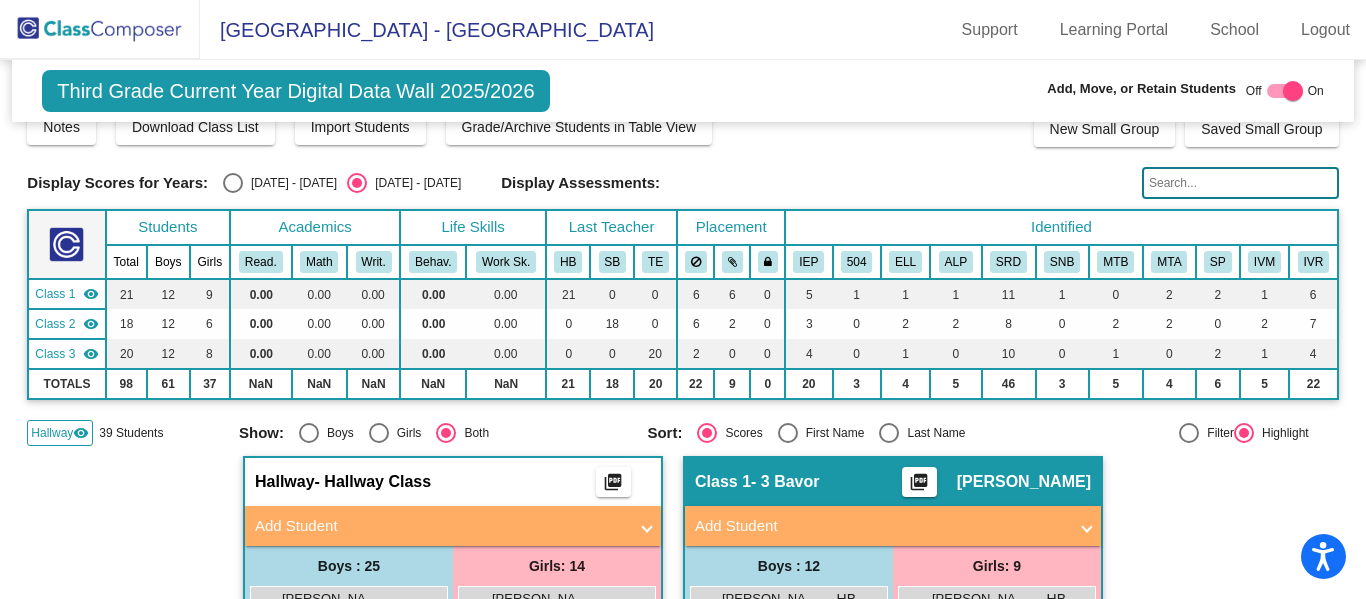 scroll, scrollTop: 29, scrollLeft: 0, axis: vertical 